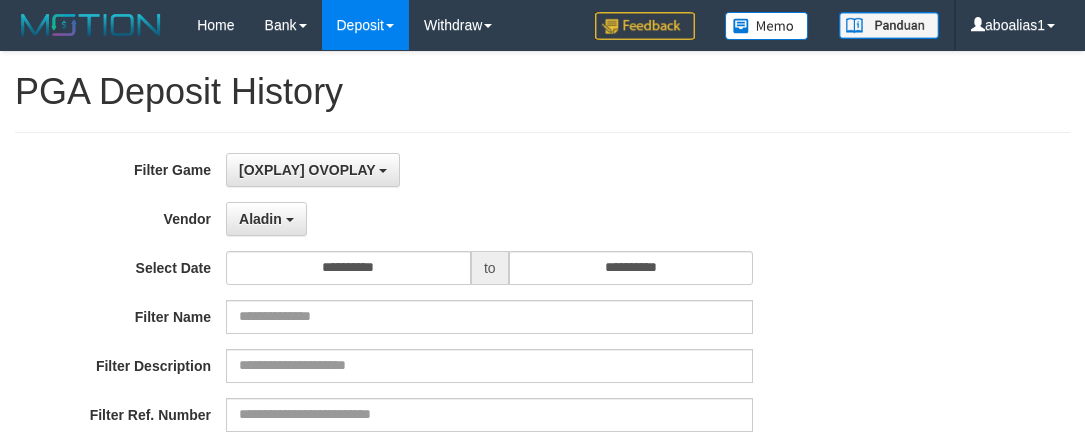 select on "**********" 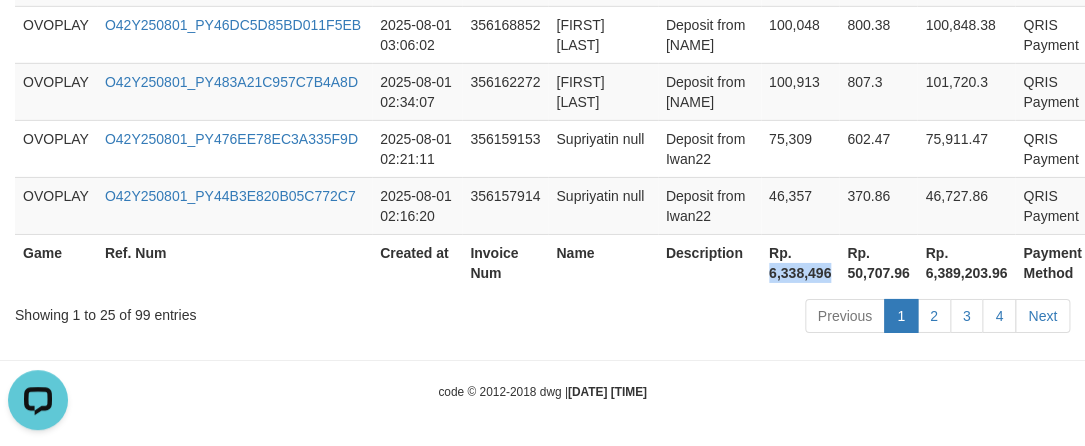 scroll, scrollTop: 0, scrollLeft: 0, axis: both 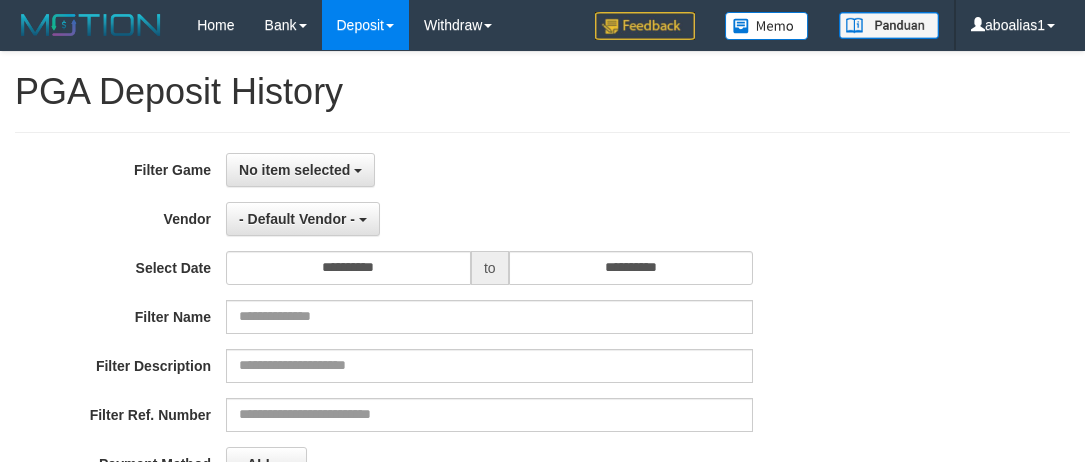 select 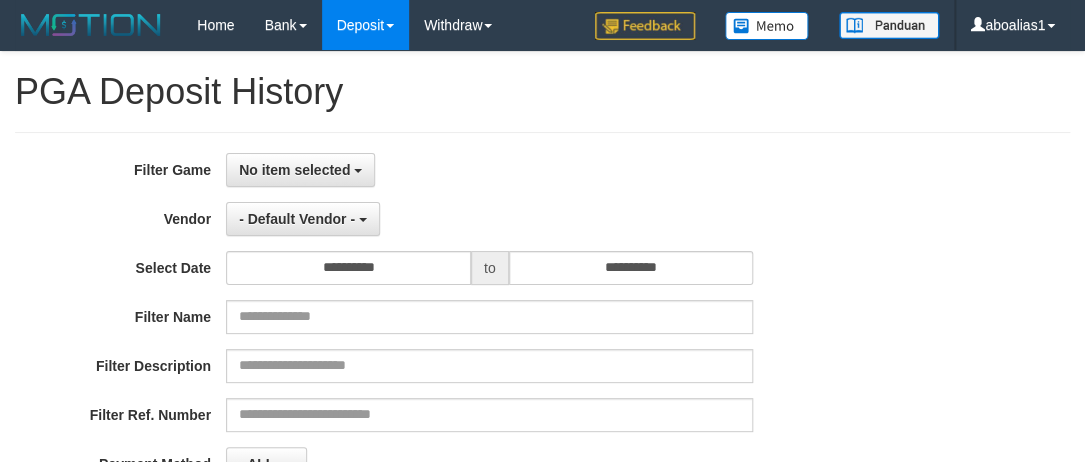 click on "**********" at bounding box center [542, 397] 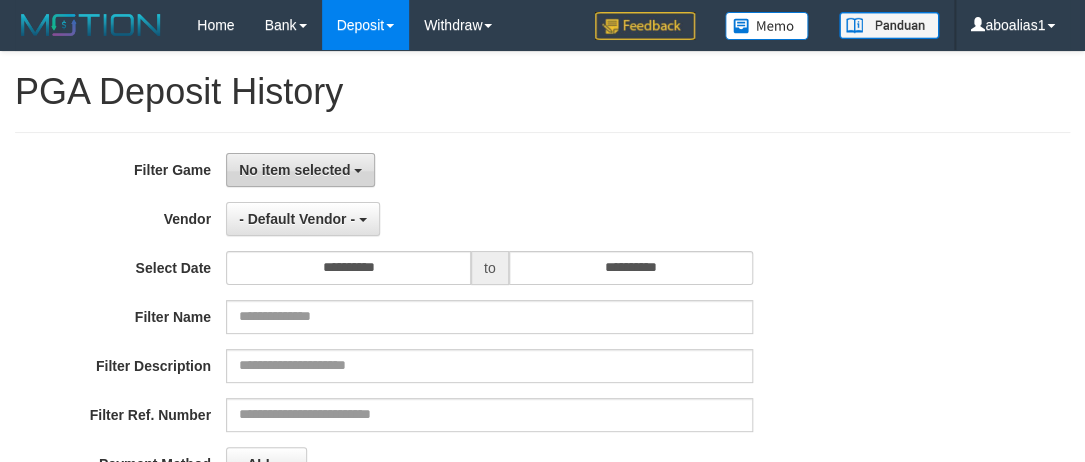 scroll, scrollTop: 458, scrollLeft: 0, axis: vertical 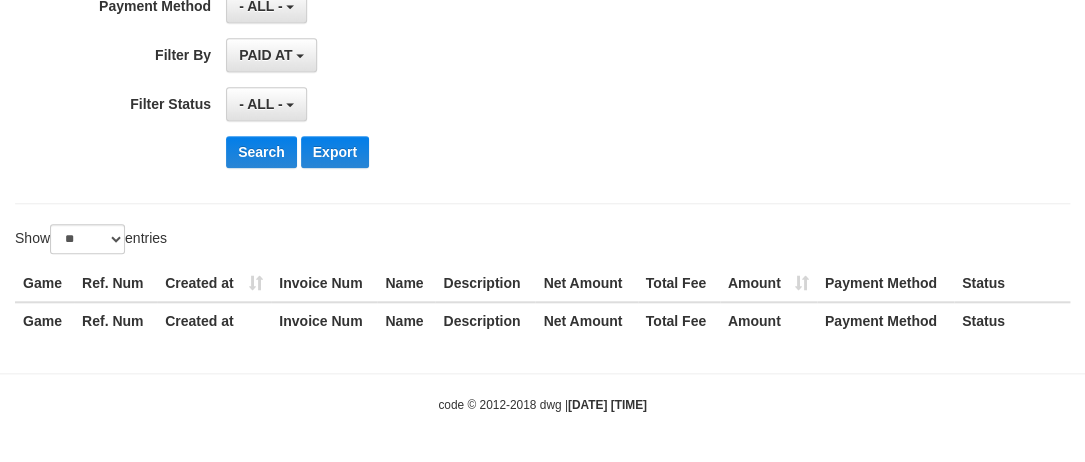 click on "**********" at bounding box center (452, -61) 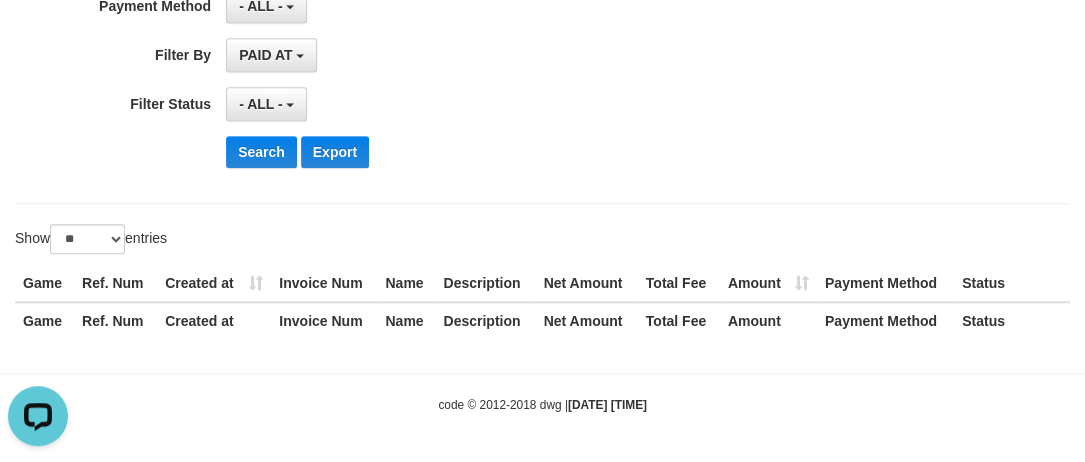 scroll, scrollTop: 0, scrollLeft: 0, axis: both 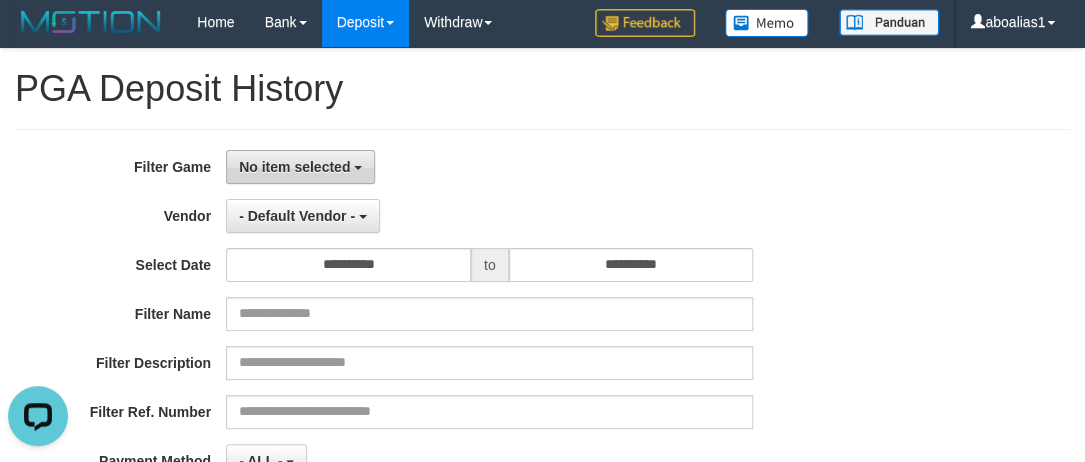 click on "No item selected" at bounding box center [300, 167] 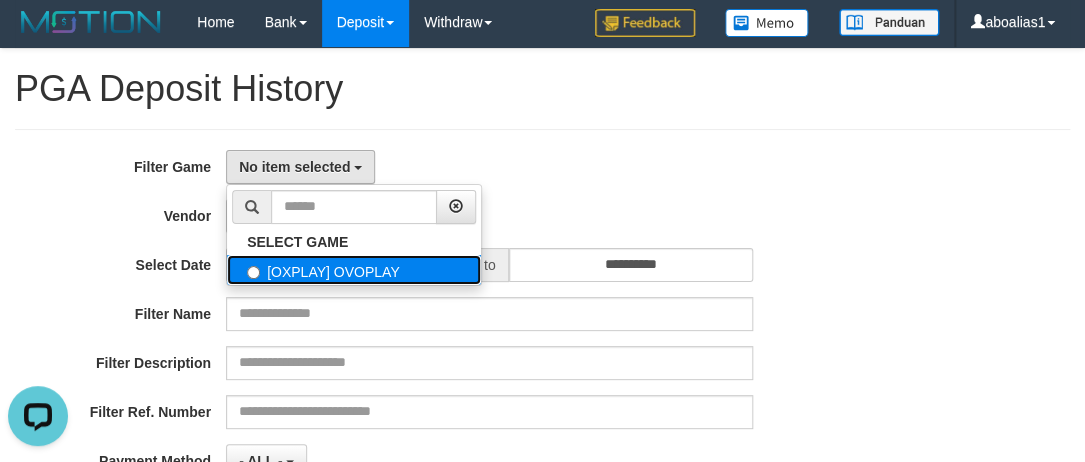 click on "[OXPLAY] OVOPLAY" at bounding box center [354, 270] 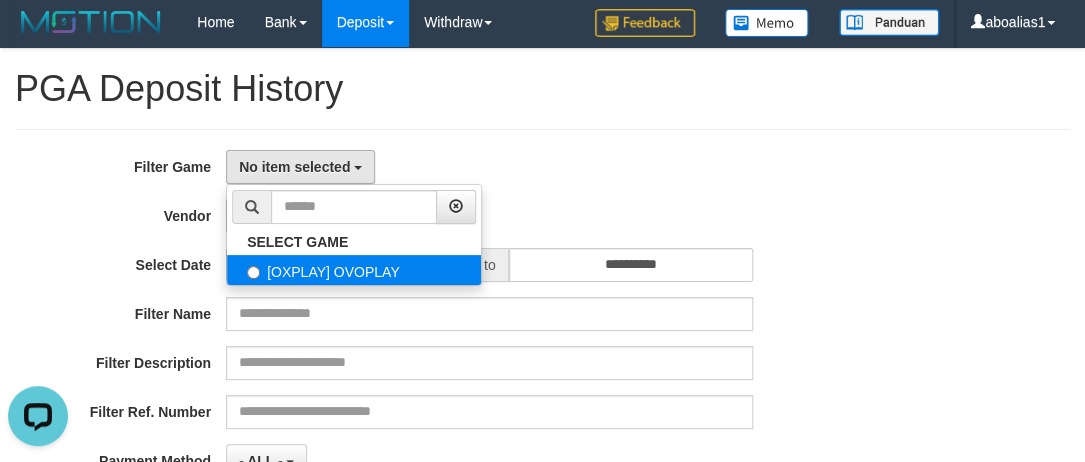 select on "****" 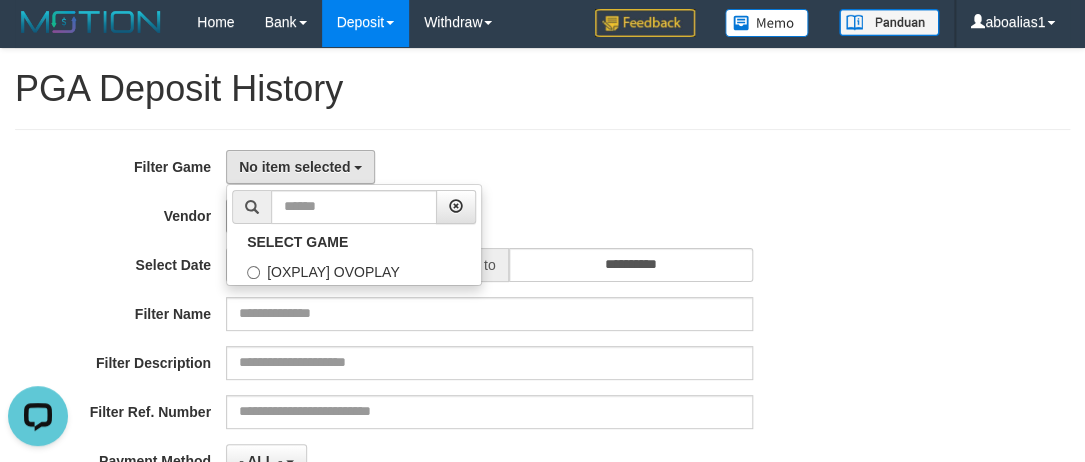 scroll, scrollTop: 18, scrollLeft: 0, axis: vertical 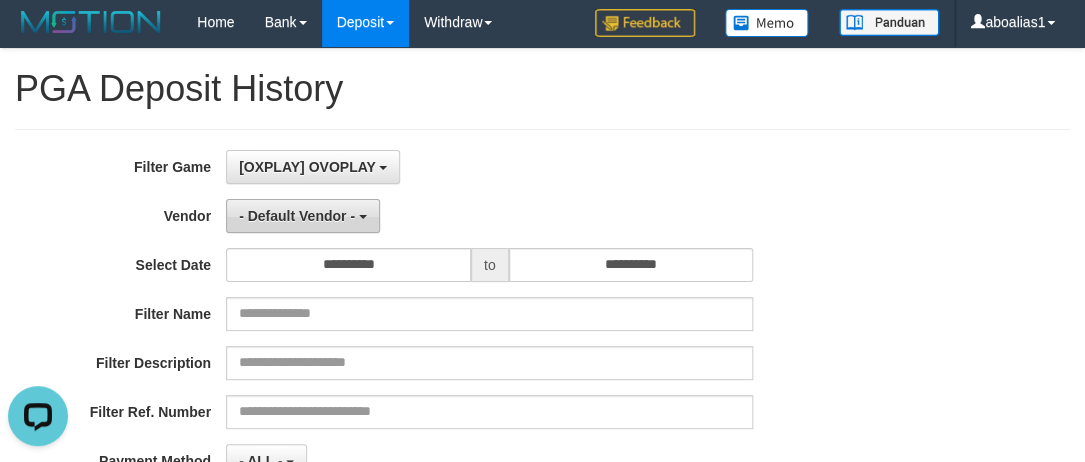 click on "- Default Vendor -" at bounding box center [303, 216] 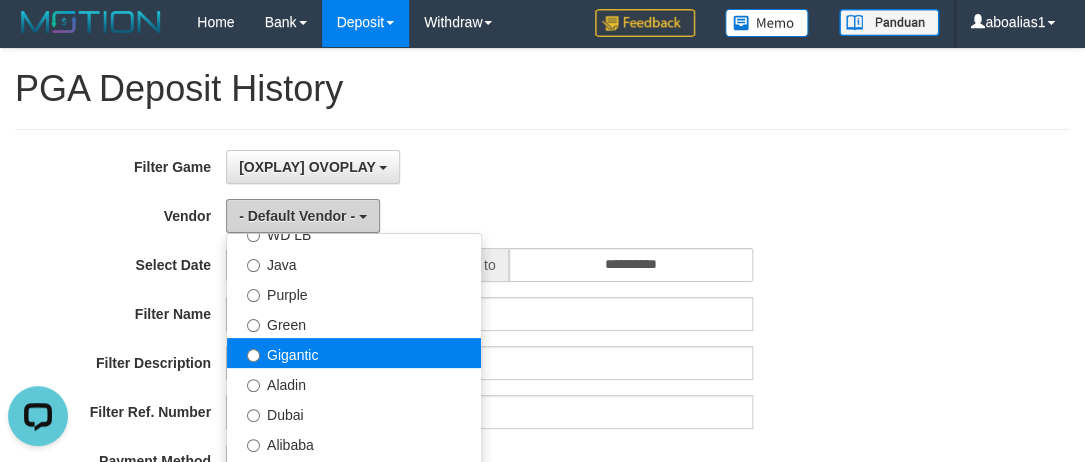 scroll, scrollTop: 181, scrollLeft: 0, axis: vertical 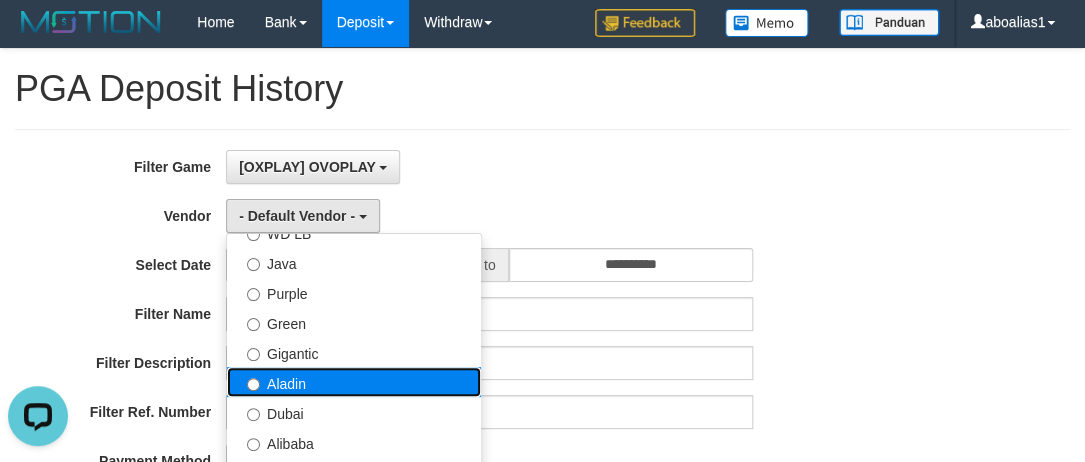 click on "Aladin" at bounding box center [354, 382] 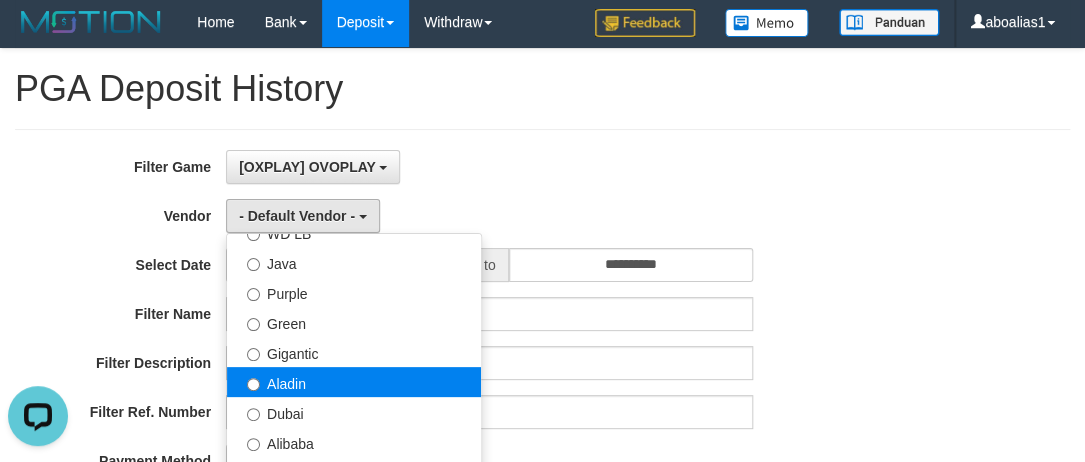 select on "**********" 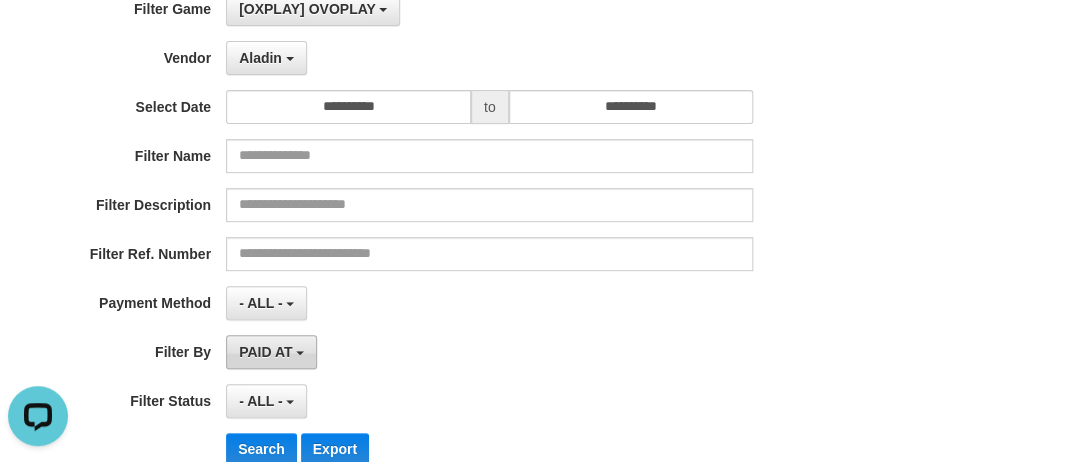 scroll, scrollTop: 276, scrollLeft: 0, axis: vertical 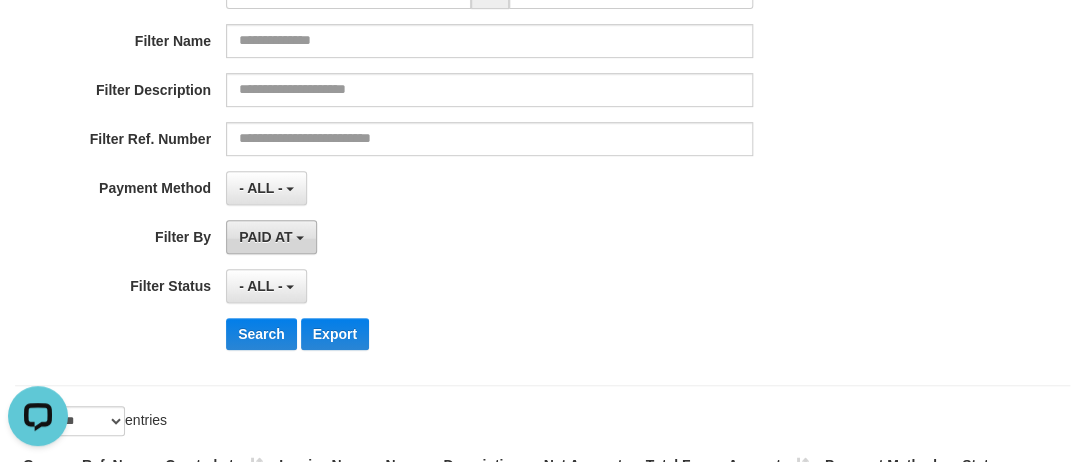 click on "PAID AT" at bounding box center (265, 237) 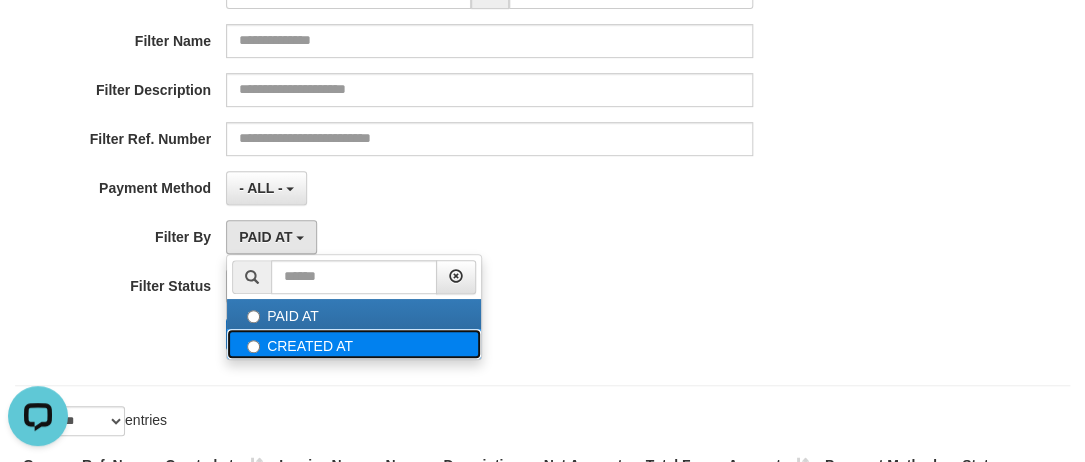 drag, startPoint x: 268, startPoint y: 340, endPoint x: 257, endPoint y: 301, distance: 40.5216 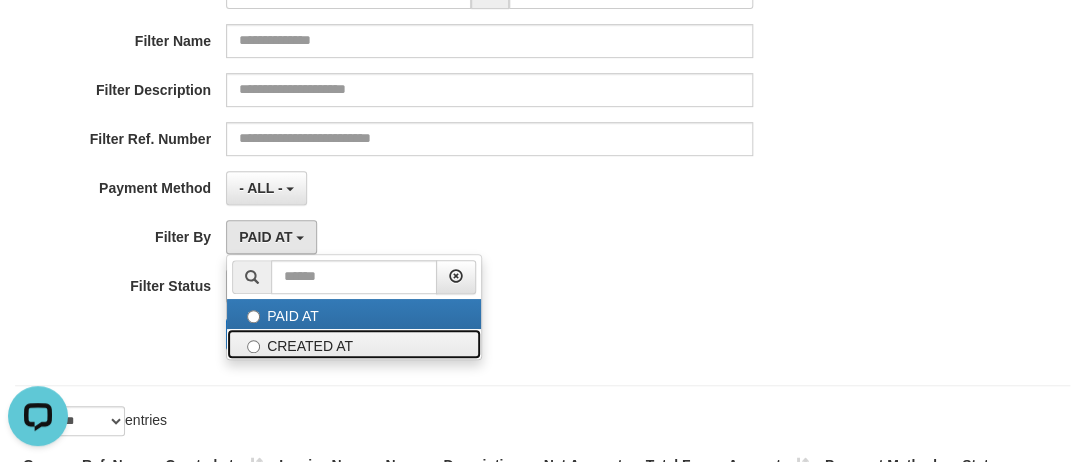 click on "CREATED AT" at bounding box center (354, 344) 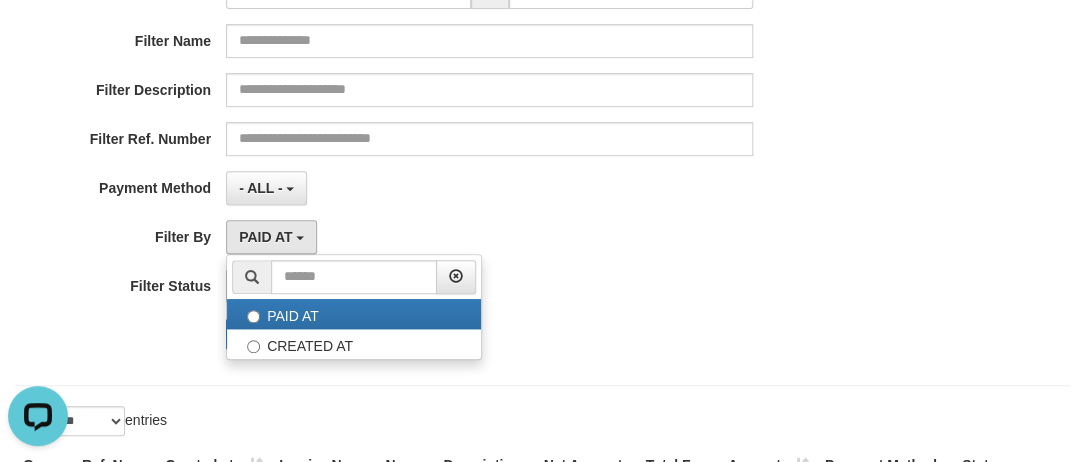 select on "*" 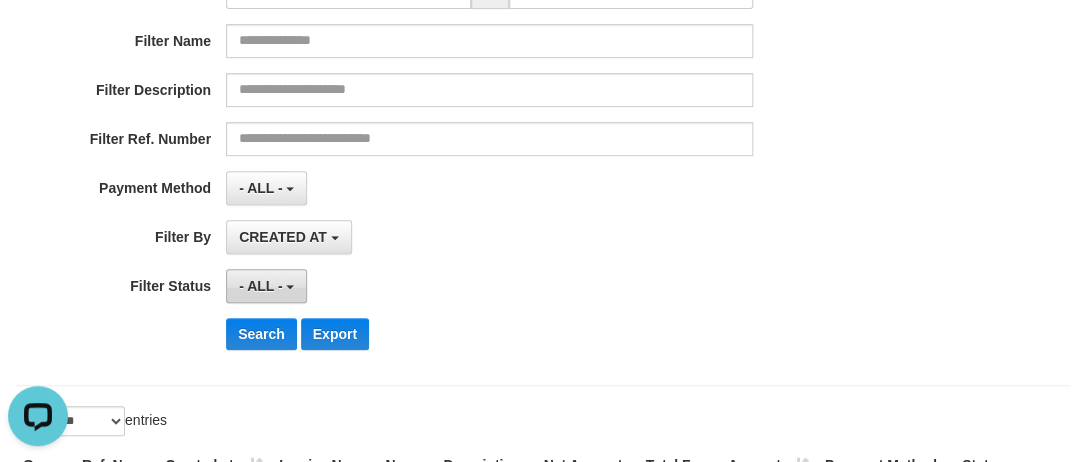click on "- ALL -" at bounding box center (266, 286) 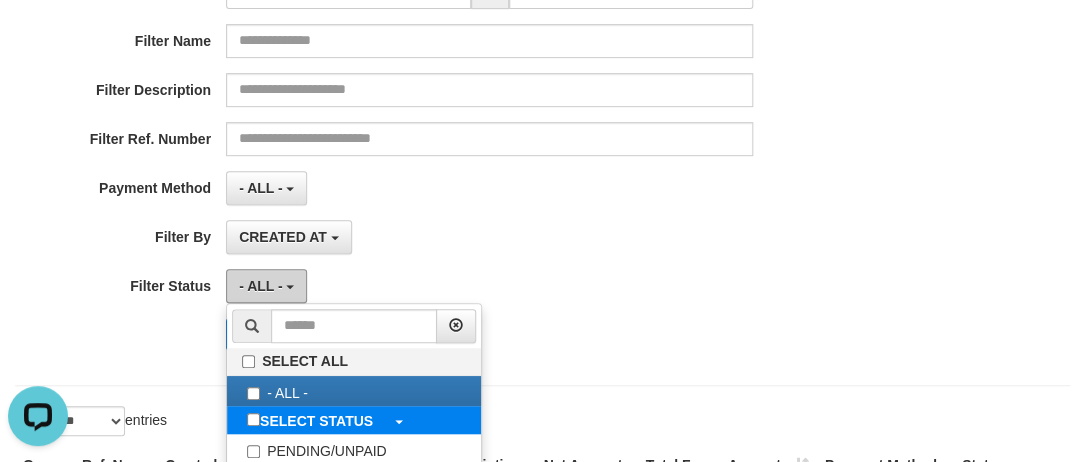 scroll, scrollTop: 367, scrollLeft: 0, axis: vertical 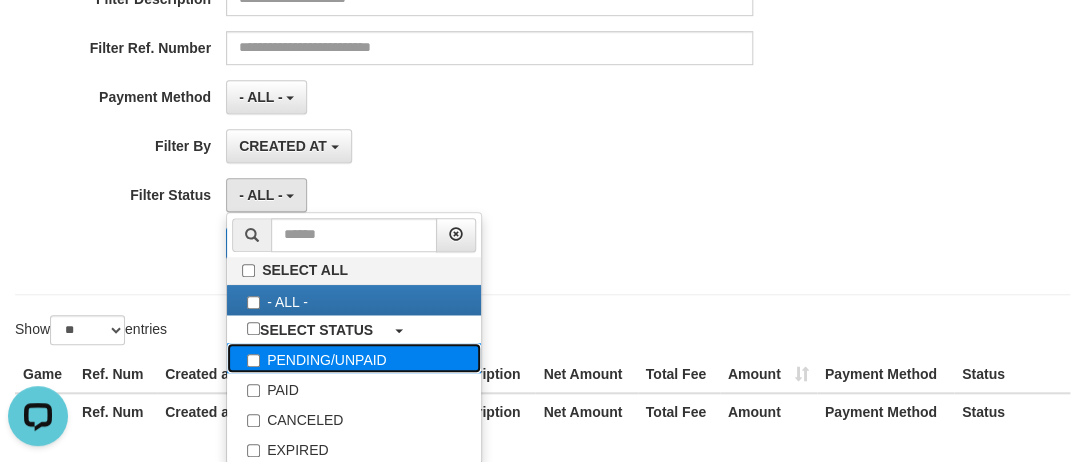 click on "PENDING/UNPAID" at bounding box center [354, 358] 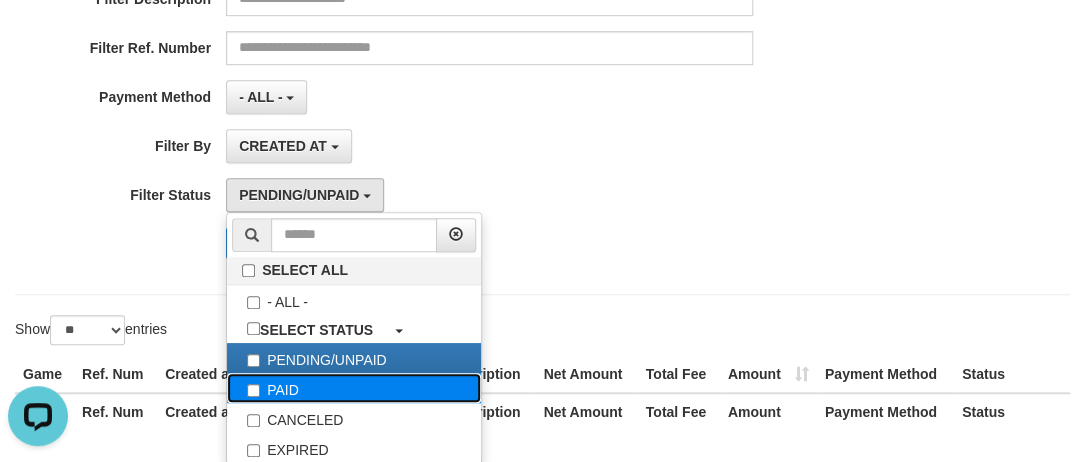 click on "PAID" at bounding box center [354, 388] 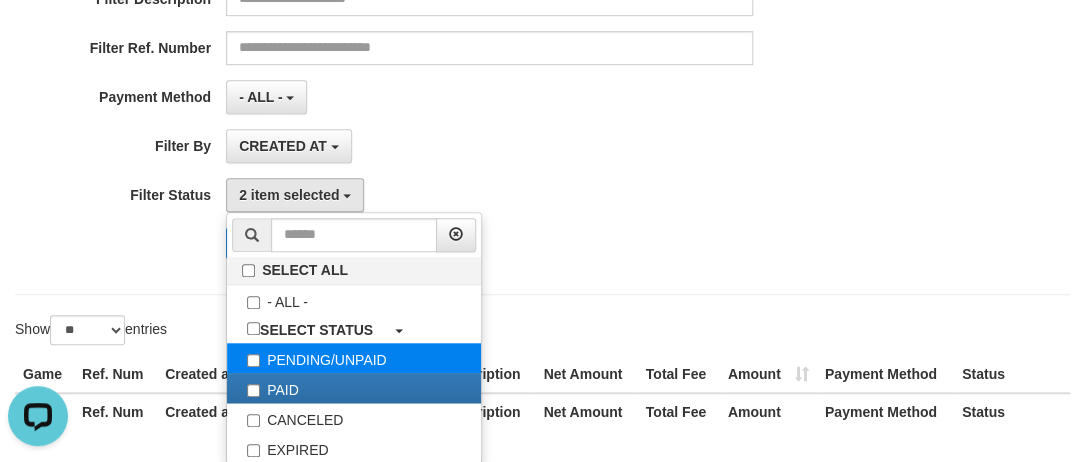 click on "PENDING/UNPAID" at bounding box center (354, 358) 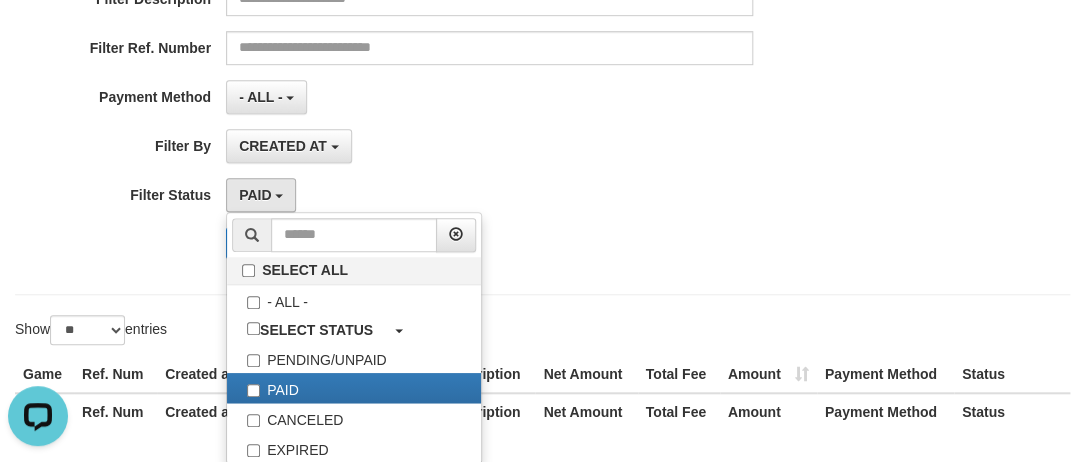 click on "PAID								    SELECT ALL  - ALL -  SELECT STATUS
PENDING/UNPAID
PAID
CANCELED
EXPIRED" at bounding box center (489, 195) 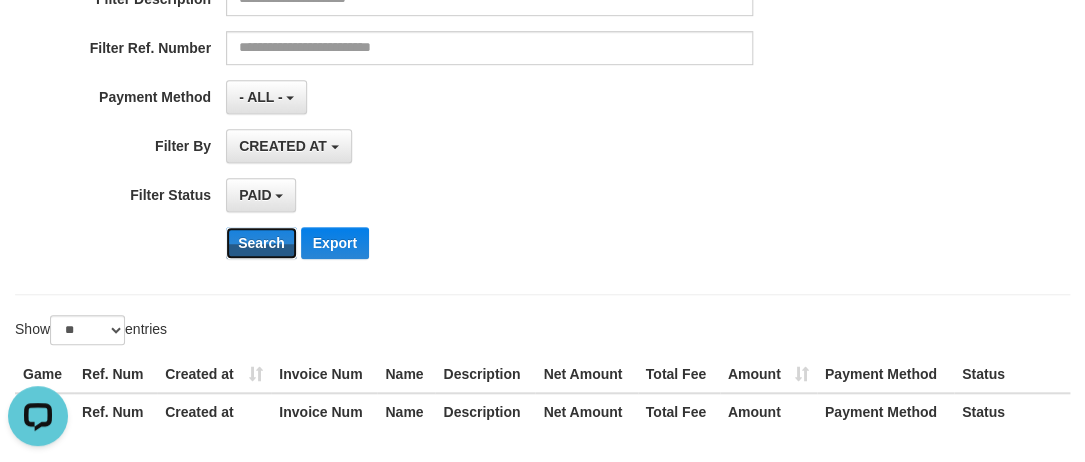 drag, startPoint x: 247, startPoint y: 245, endPoint x: 186, endPoint y: 249, distance: 61.13101 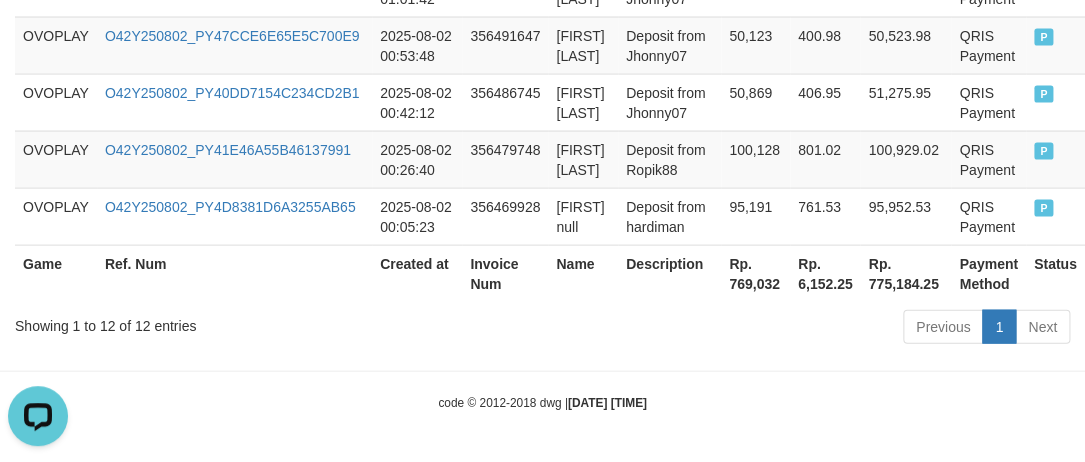 scroll, scrollTop: 1456, scrollLeft: 0, axis: vertical 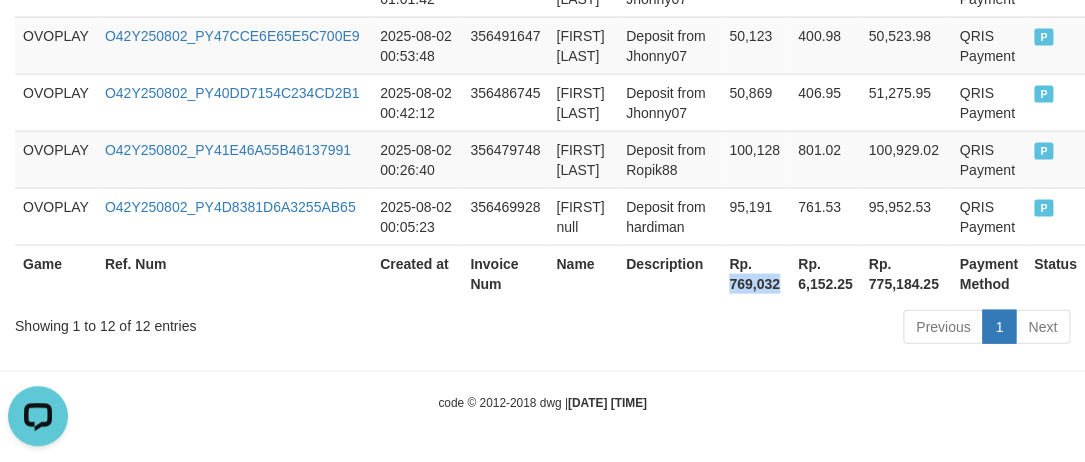click on "Rp. 769,032" at bounding box center [755, 273] 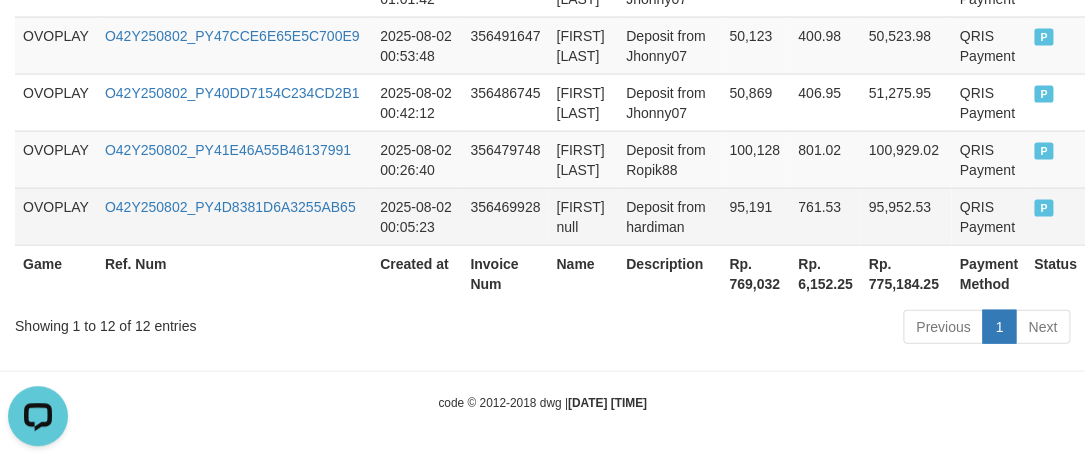 click on "Hardiman null" at bounding box center [583, 216] 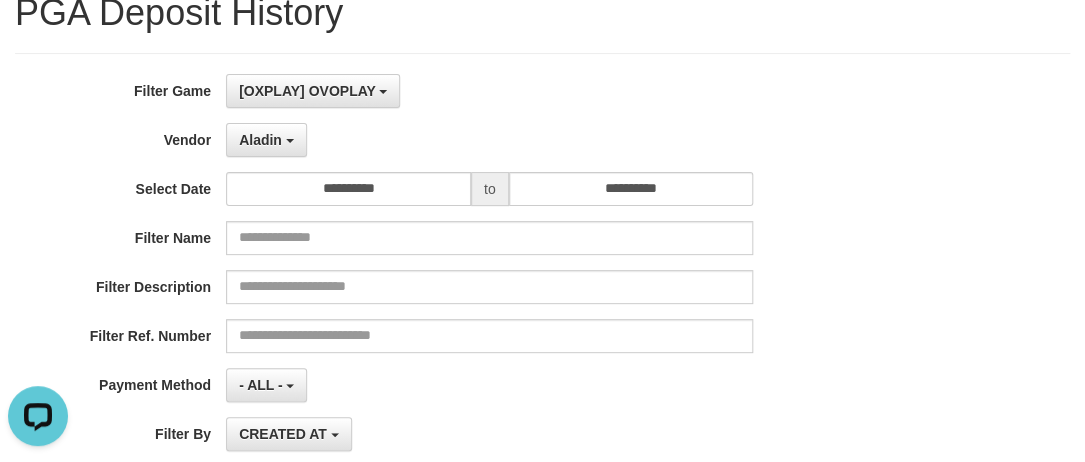 scroll, scrollTop: 0, scrollLeft: 0, axis: both 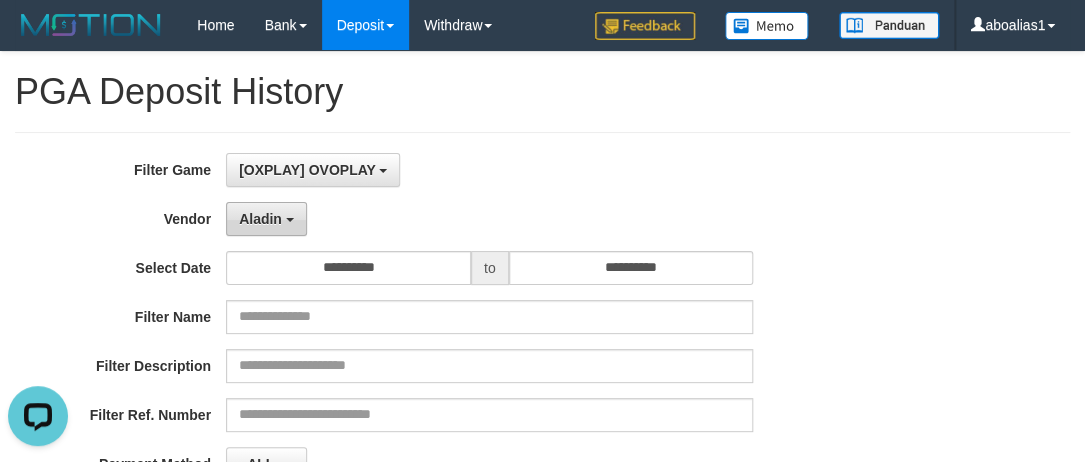 click on "Aladin" at bounding box center [260, 219] 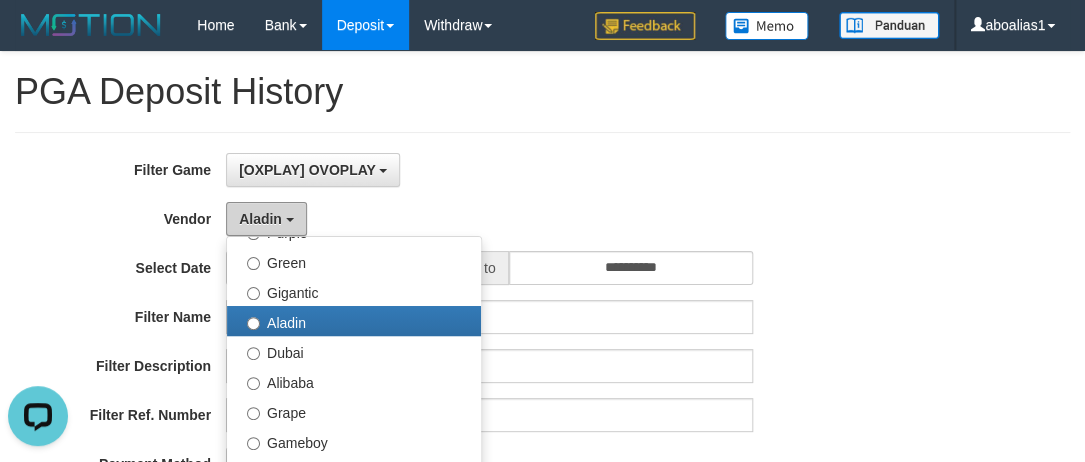 scroll, scrollTop: 363, scrollLeft: 0, axis: vertical 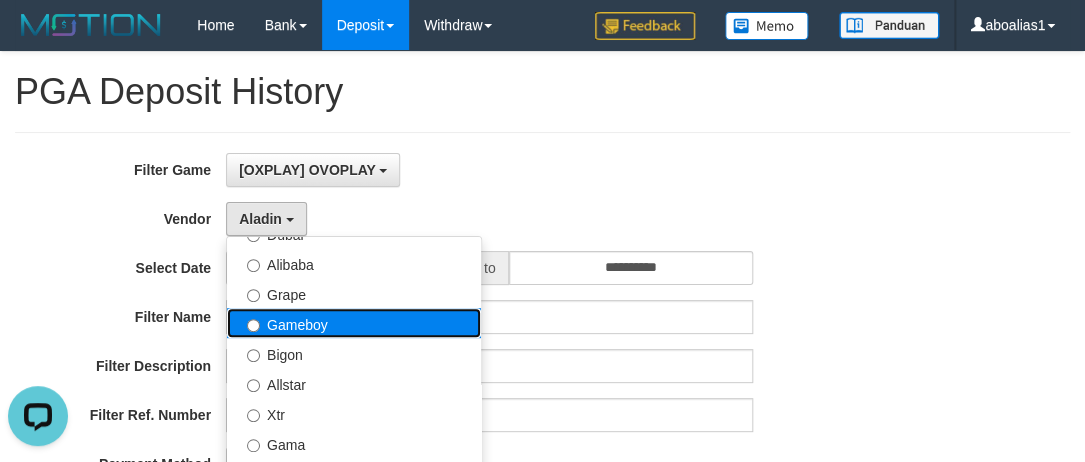click on "Gameboy" at bounding box center (354, 323) 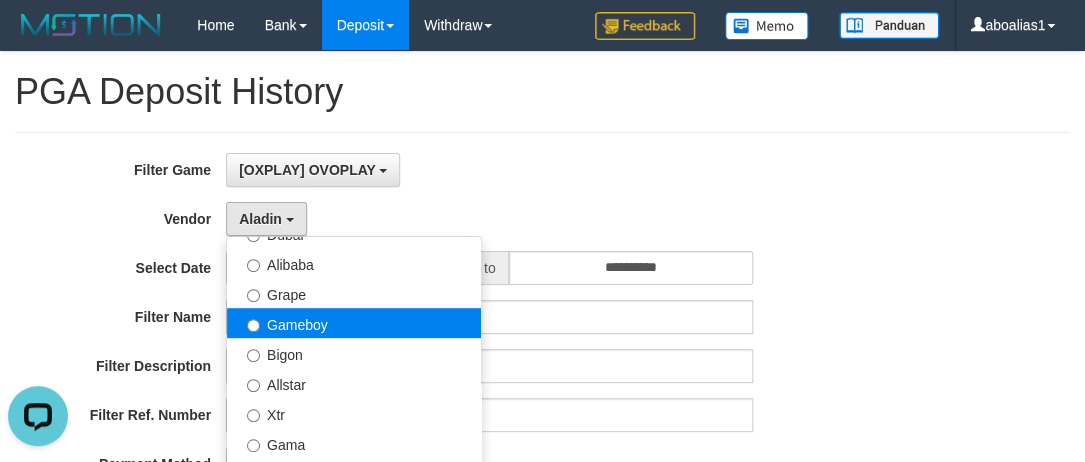 select on "**********" 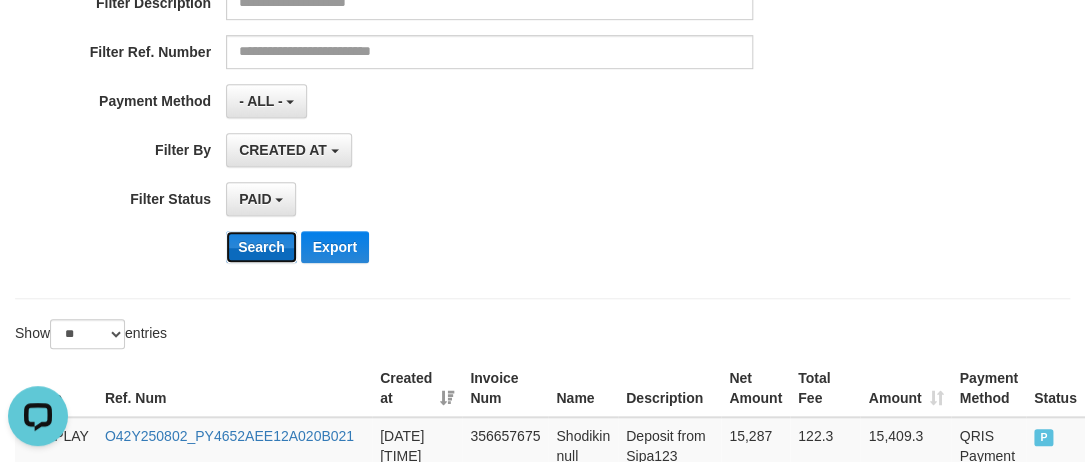 click on "Search" at bounding box center (261, 247) 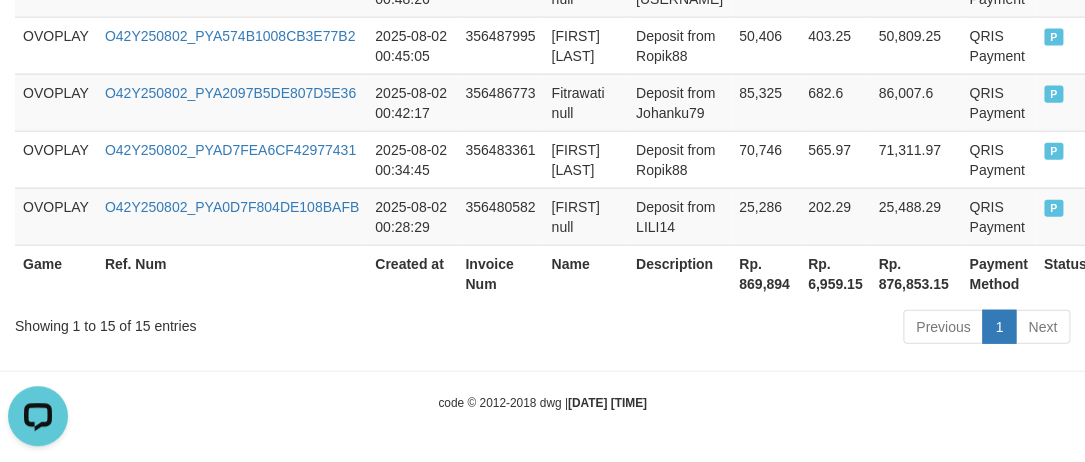 scroll, scrollTop: 1667, scrollLeft: 0, axis: vertical 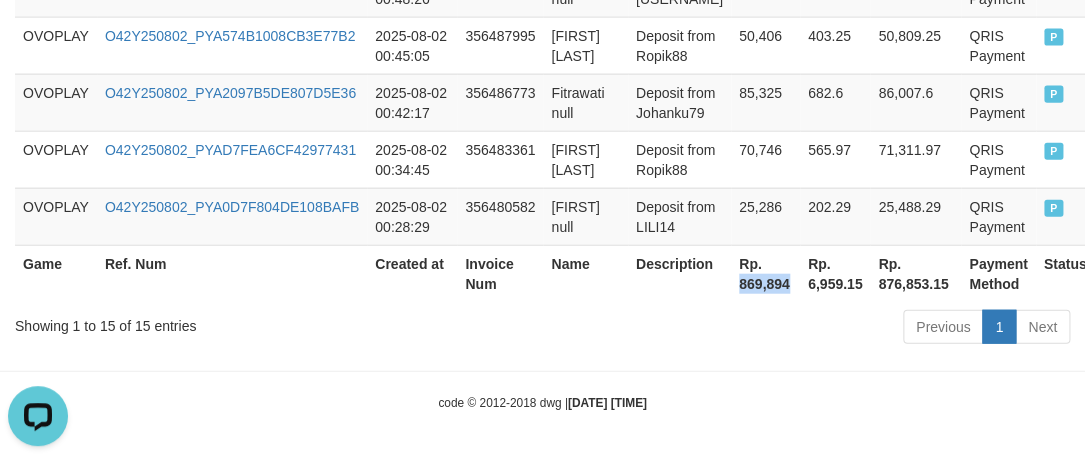 click on "Rp. 869,894" at bounding box center (765, 273) 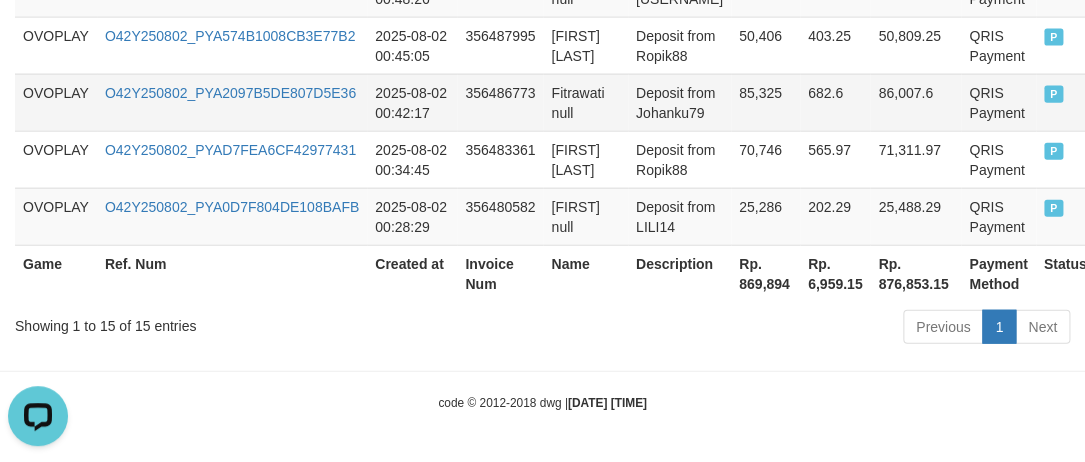 click on "Deposit from Johanku79" at bounding box center [679, 102] 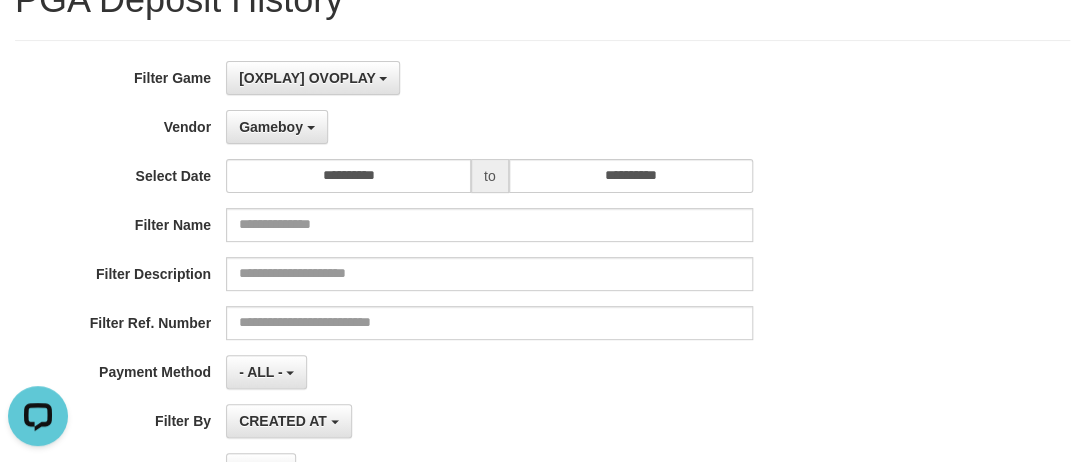scroll, scrollTop: 0, scrollLeft: 0, axis: both 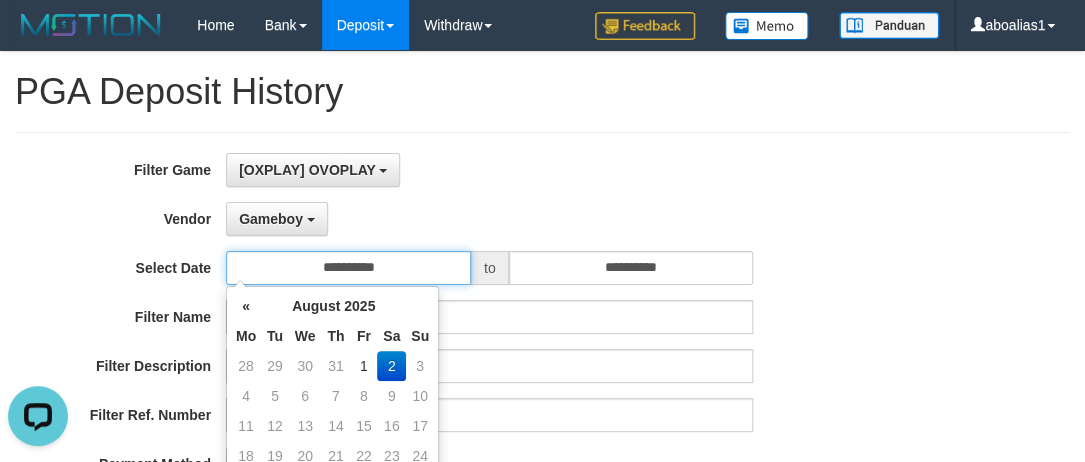 drag, startPoint x: 353, startPoint y: 270, endPoint x: 340, endPoint y: 293, distance: 26.41969 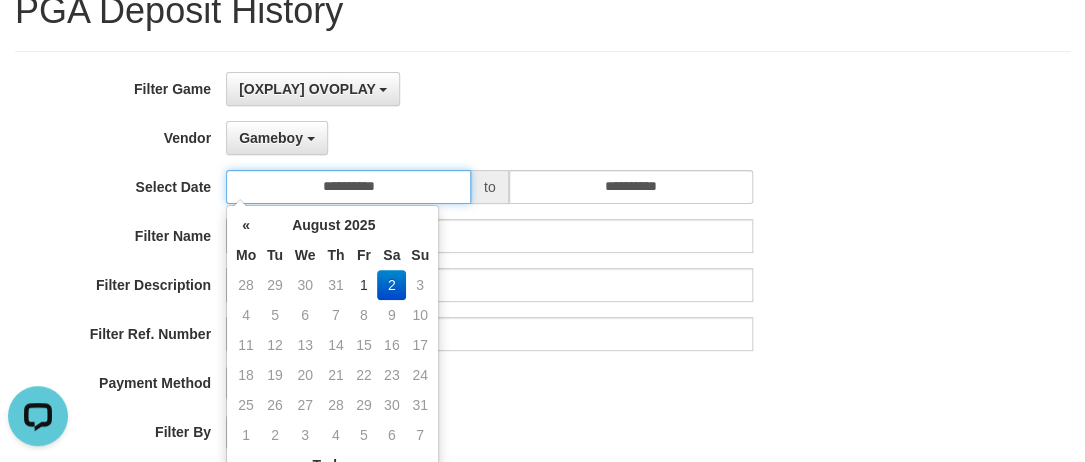 scroll, scrollTop: 272, scrollLeft: 0, axis: vertical 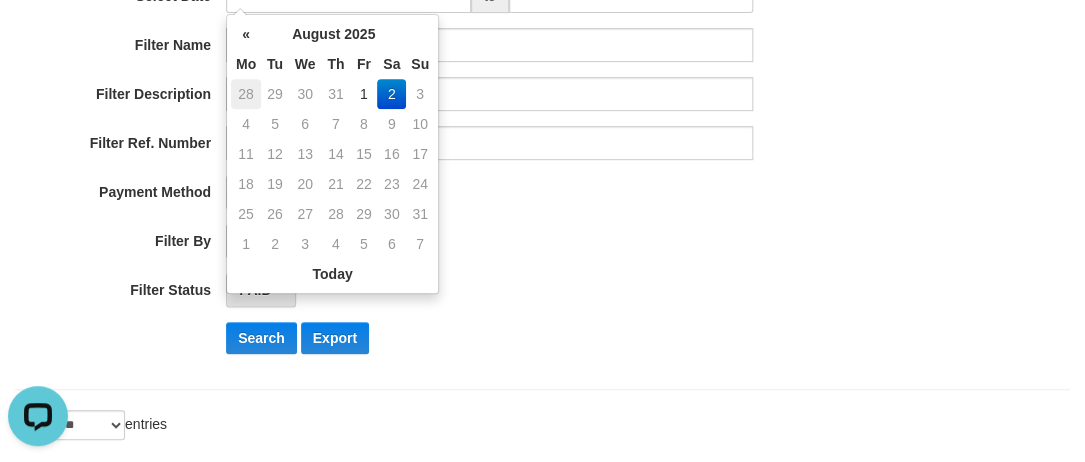 click on "28" at bounding box center (246, 94) 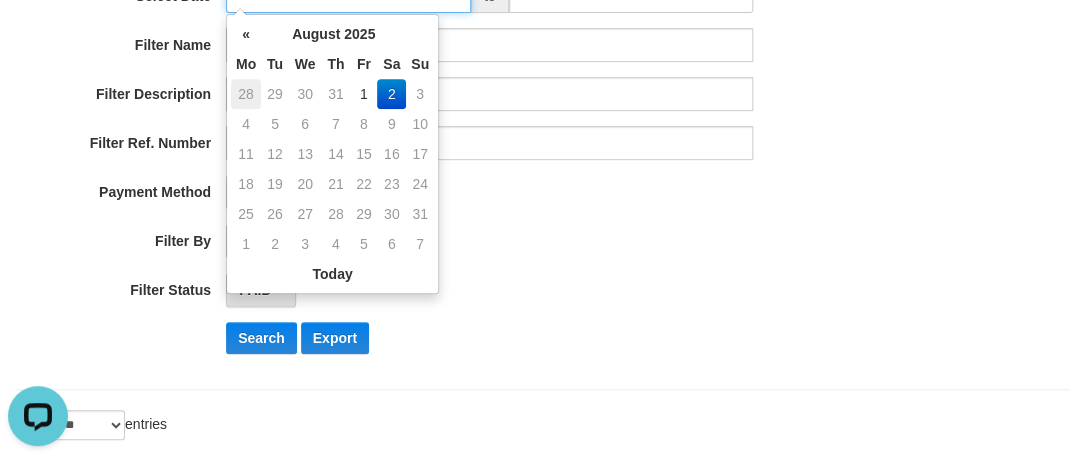 type on "**********" 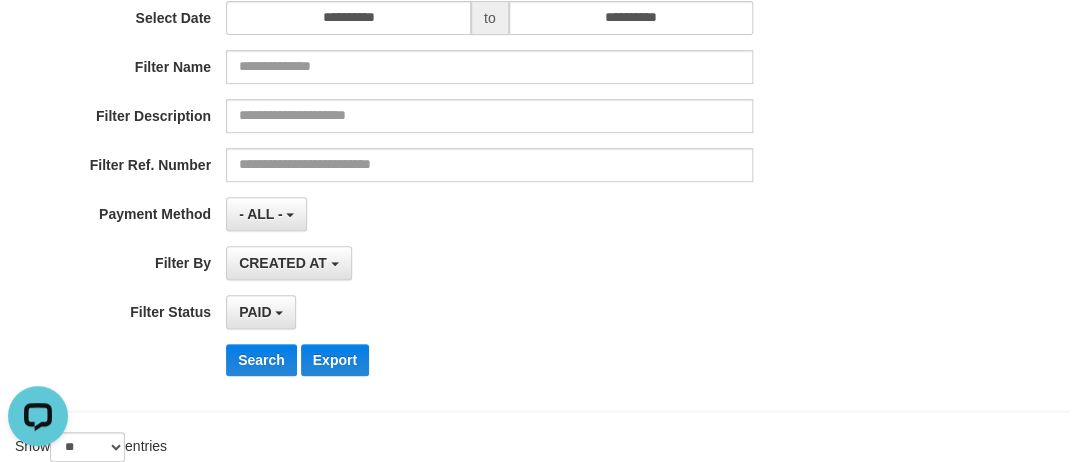 click on "**********" at bounding box center [452, 147] 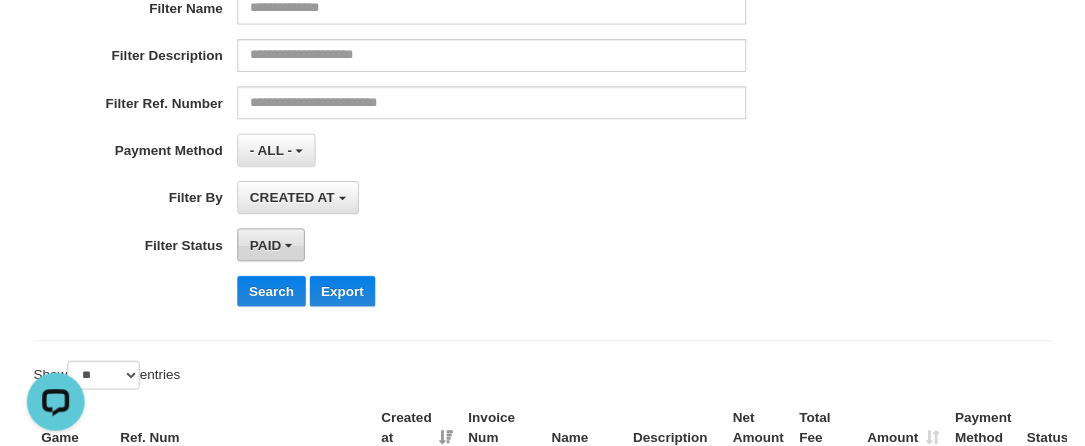 scroll, scrollTop: 340, scrollLeft: 0, axis: vertical 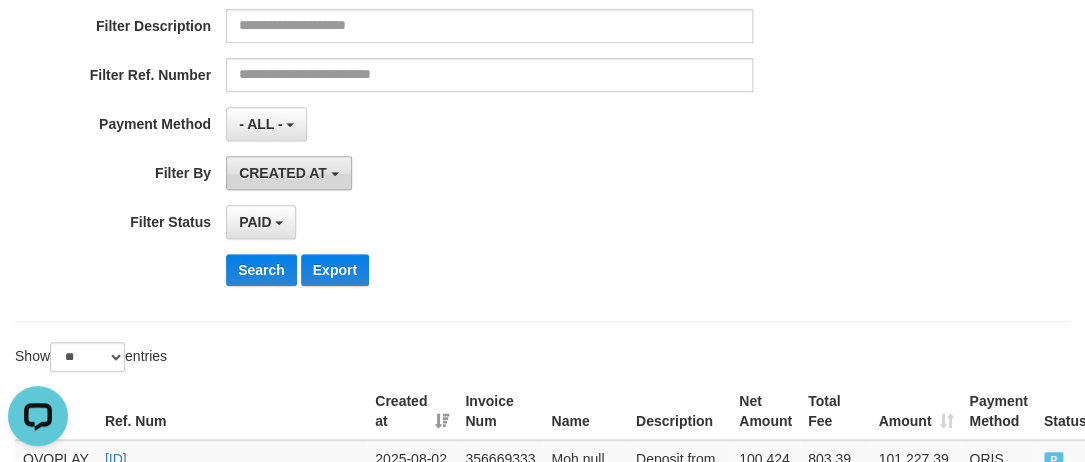 click on "CREATED AT" at bounding box center (289, 173) 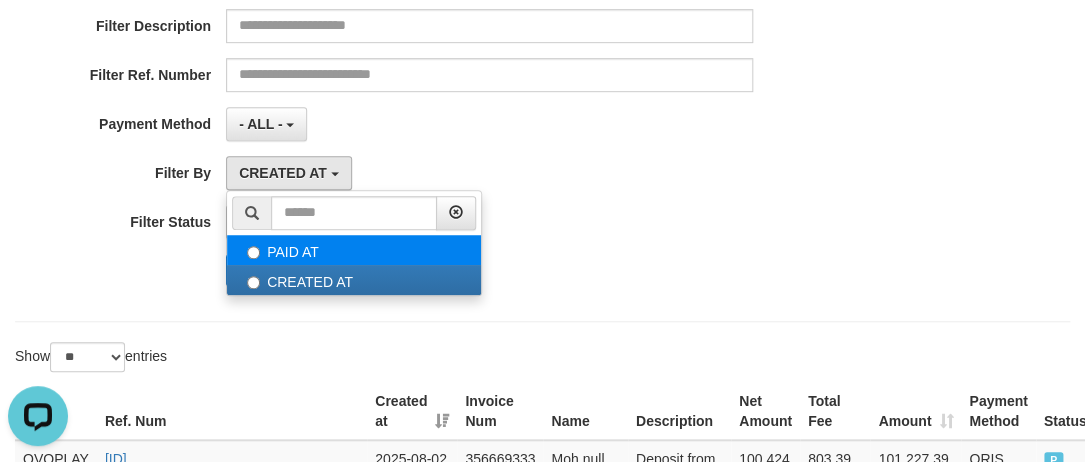 select on "*" 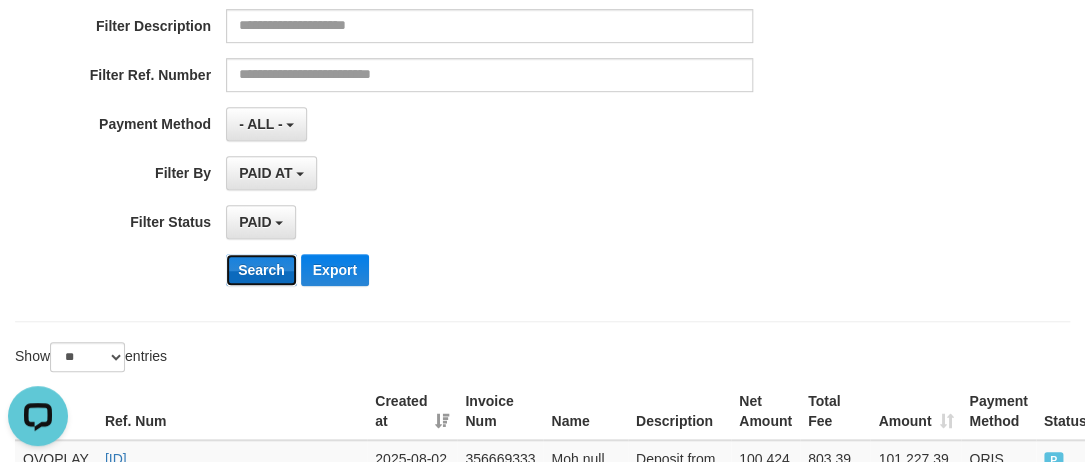 click on "Search" at bounding box center [261, 270] 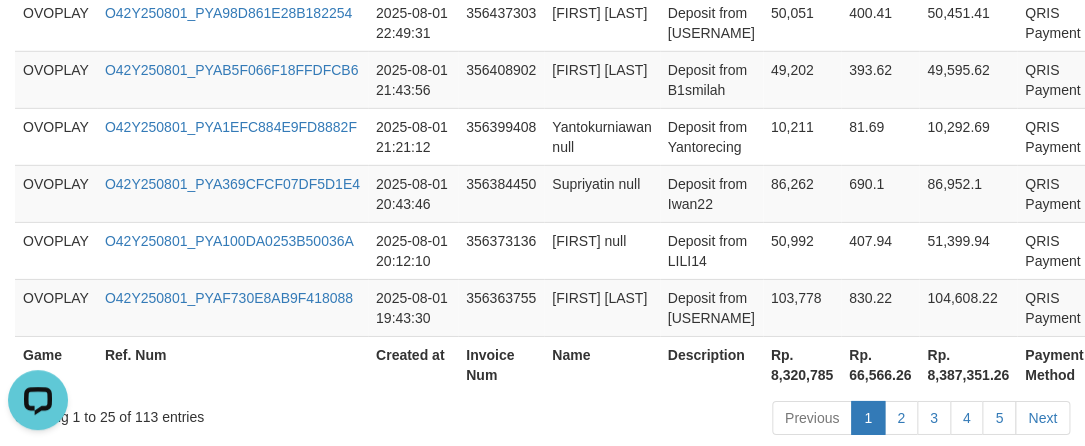 scroll, scrollTop: 1971, scrollLeft: 0, axis: vertical 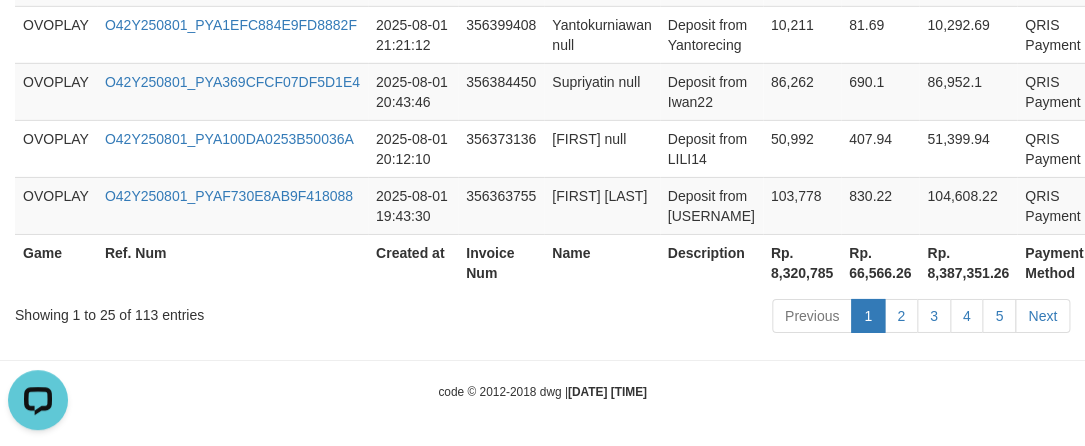 click on "Rp. 8,320,785" at bounding box center (802, 262) 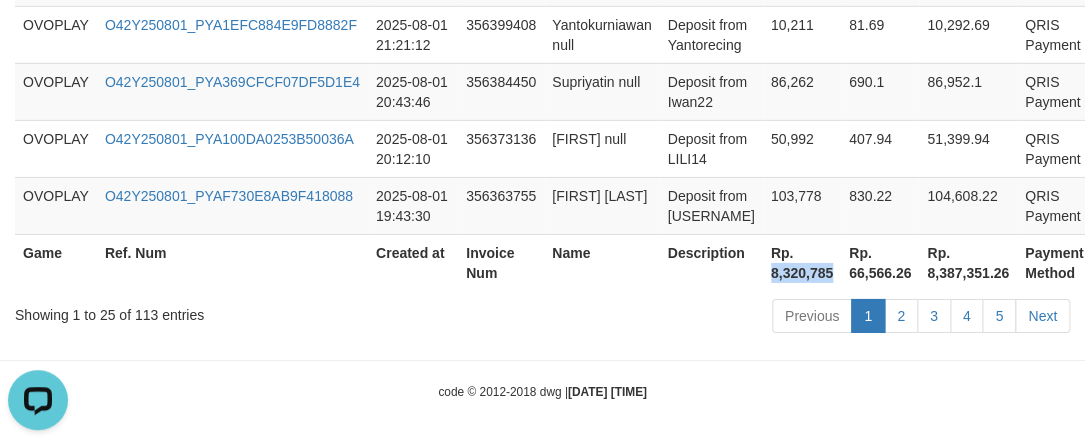 click on "Rp. 8,320,785" at bounding box center (802, 262) 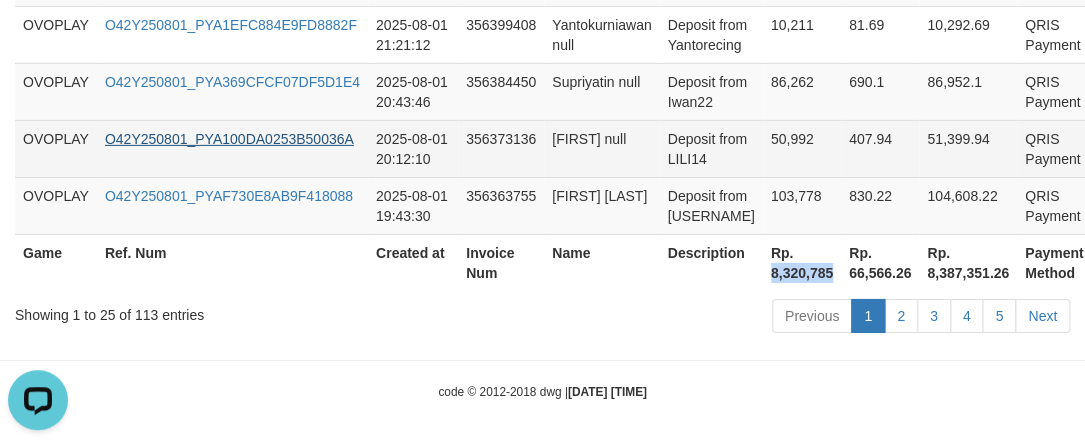 copy on "8,320,785" 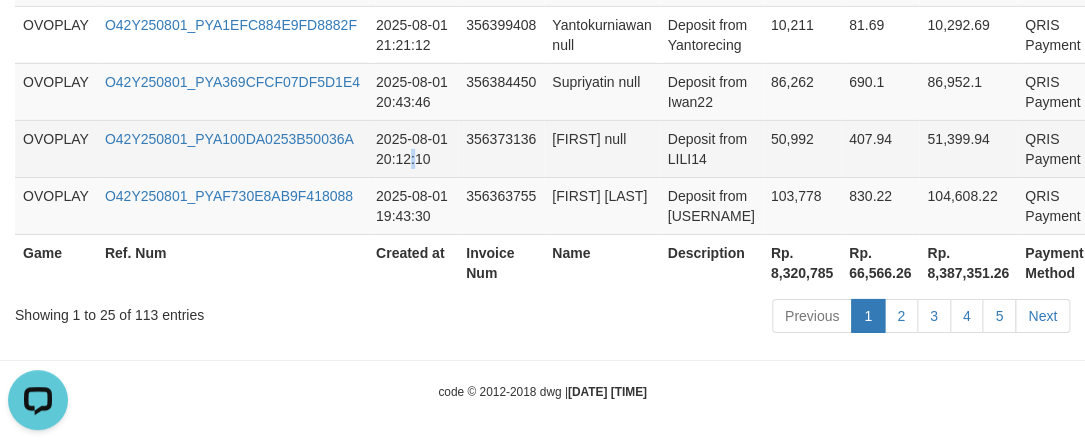 click on "2025-08-01 20:12:10" at bounding box center [413, 148] 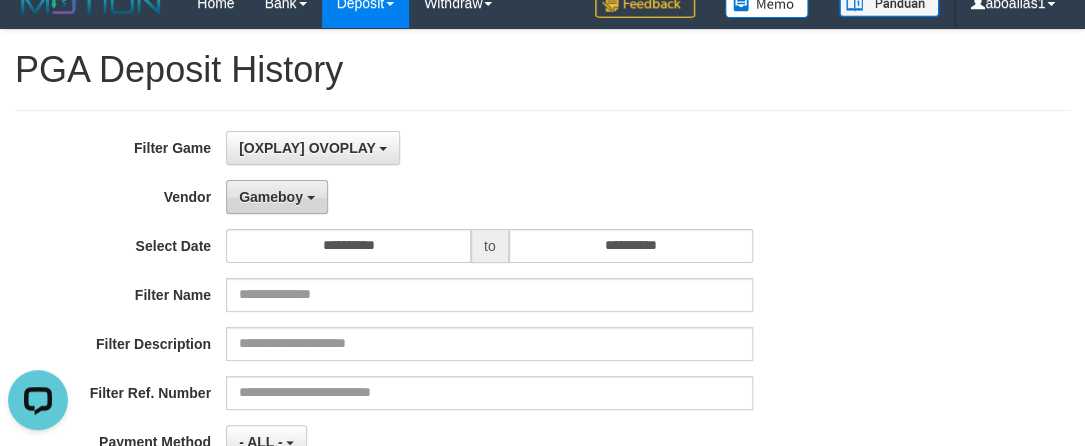 scroll, scrollTop: 0, scrollLeft: 0, axis: both 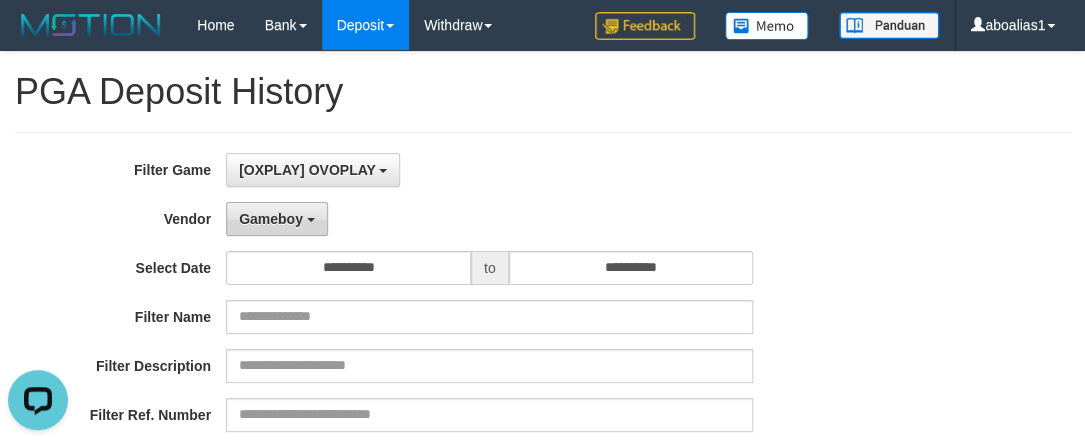 click on "Gameboy" at bounding box center [277, 219] 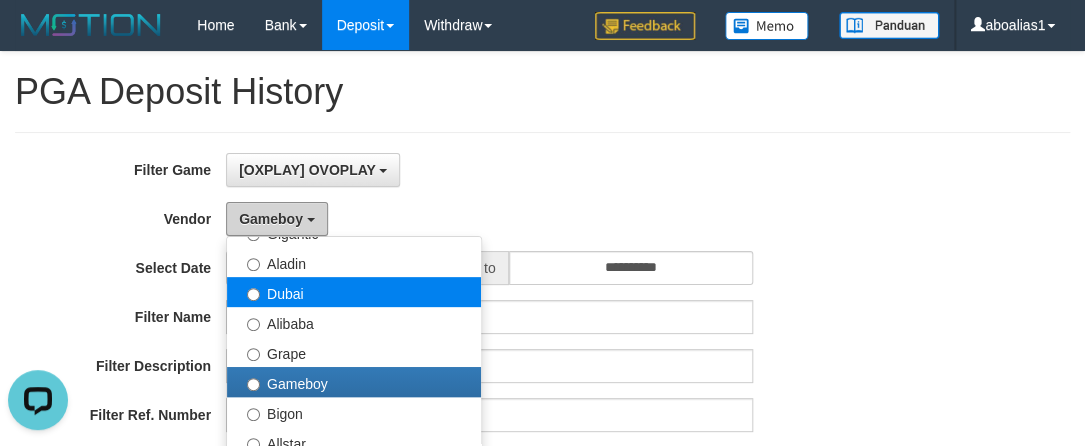 scroll, scrollTop: 272, scrollLeft: 0, axis: vertical 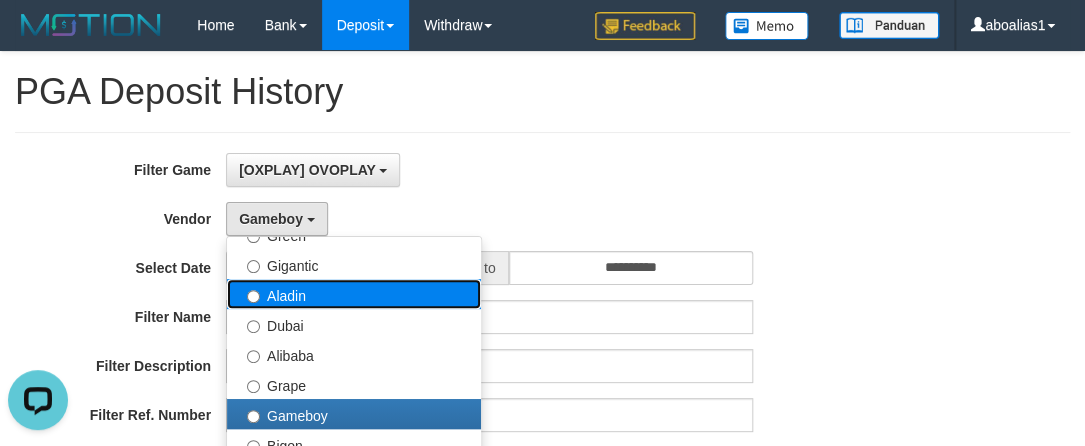 click on "Aladin" at bounding box center (354, 294) 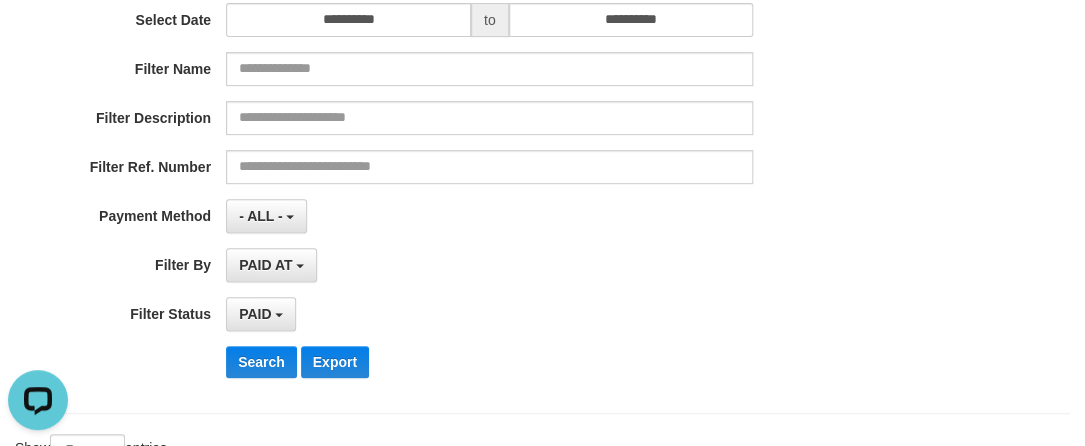 scroll, scrollTop: 454, scrollLeft: 0, axis: vertical 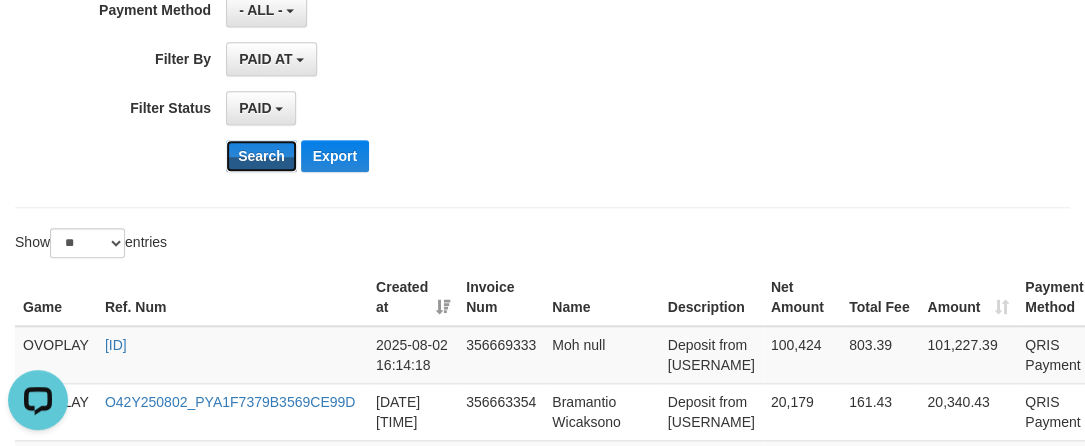 drag, startPoint x: 248, startPoint y: 162, endPoint x: 241, endPoint y: 177, distance: 16.552946 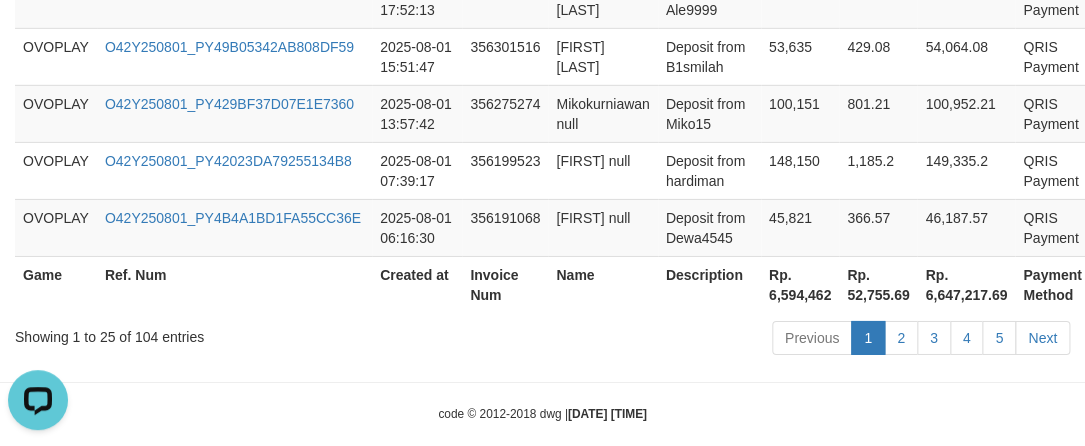 scroll, scrollTop: 1971, scrollLeft: 0, axis: vertical 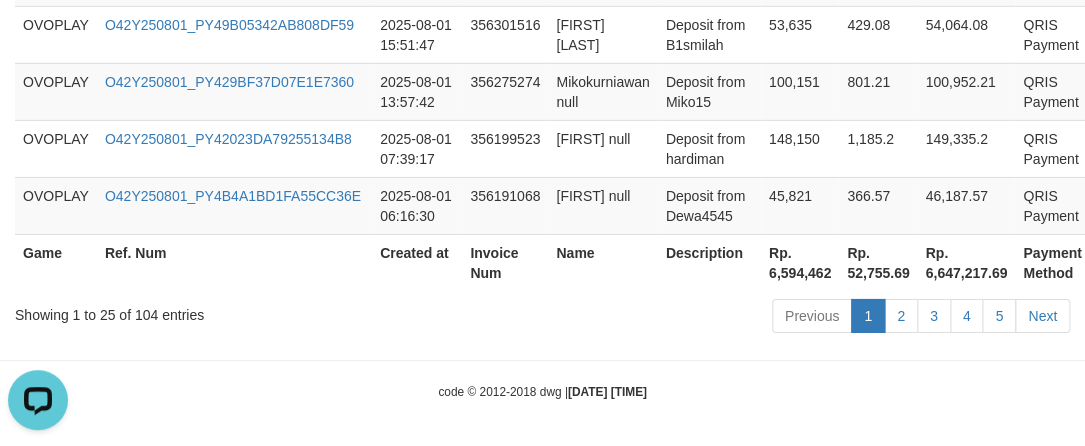 click on "Rp. 6,594,462" at bounding box center (800, 262) 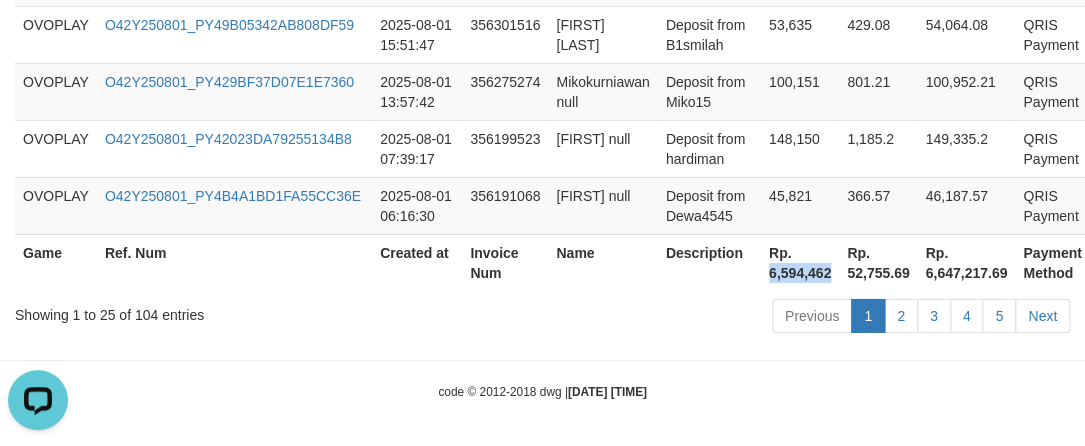 click on "Rp. 6,594,462" at bounding box center (800, 262) 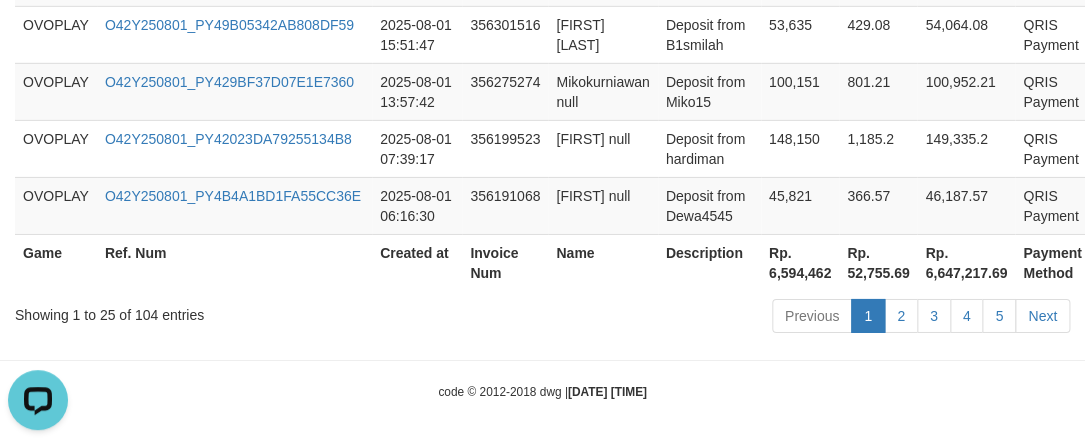 click on "Name" at bounding box center (602, 262) 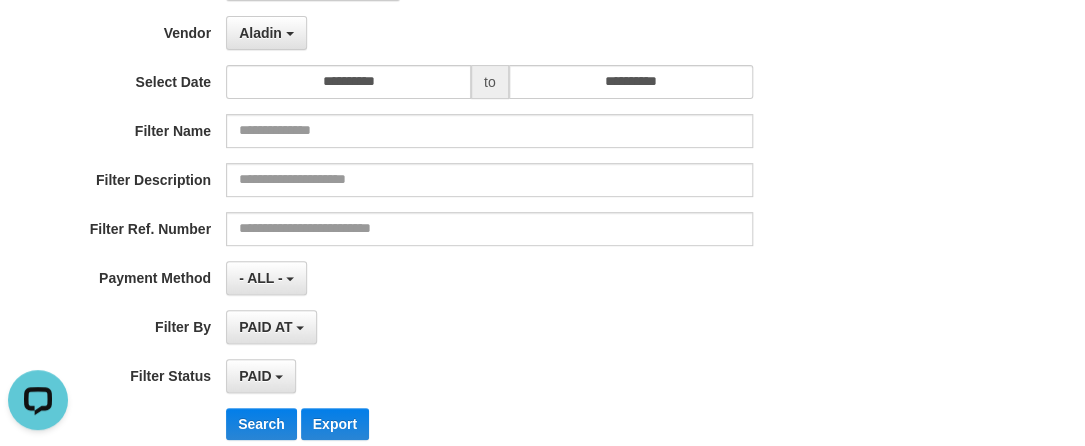 scroll, scrollTop: 0, scrollLeft: 0, axis: both 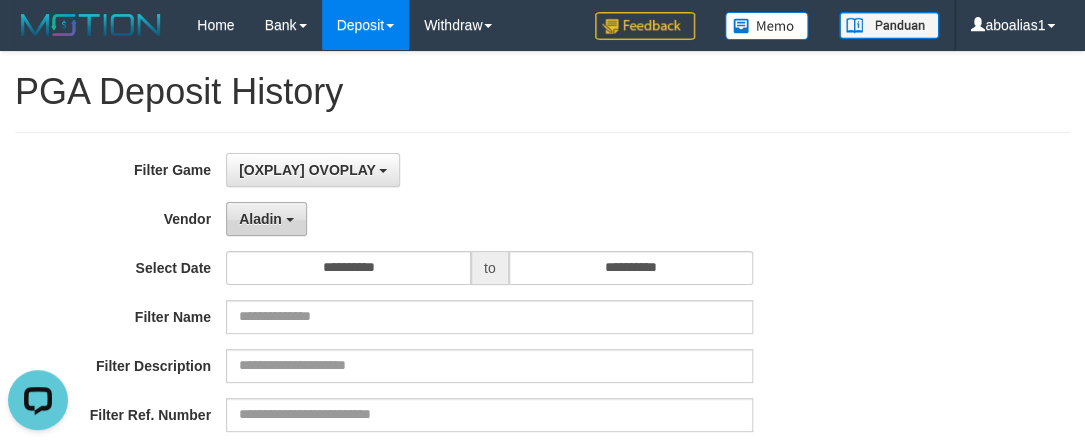 click on "Aladin" at bounding box center (260, 219) 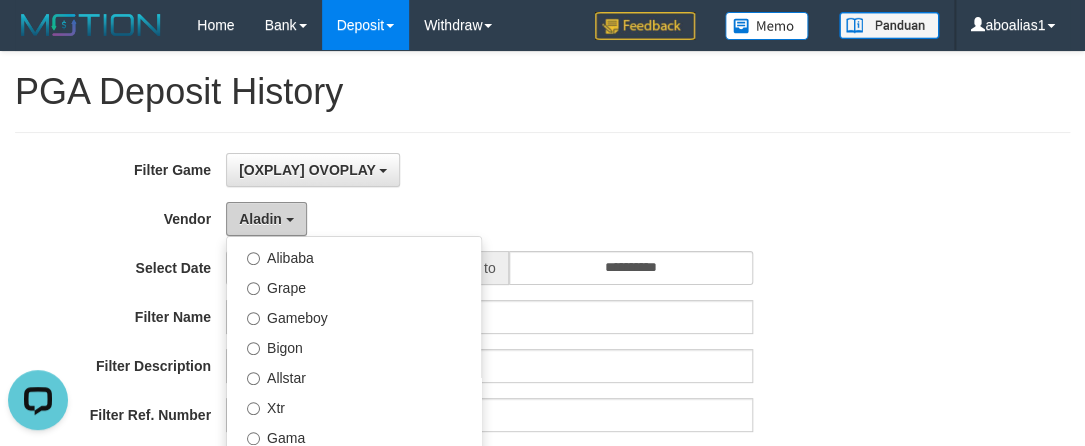 scroll, scrollTop: 655, scrollLeft: 0, axis: vertical 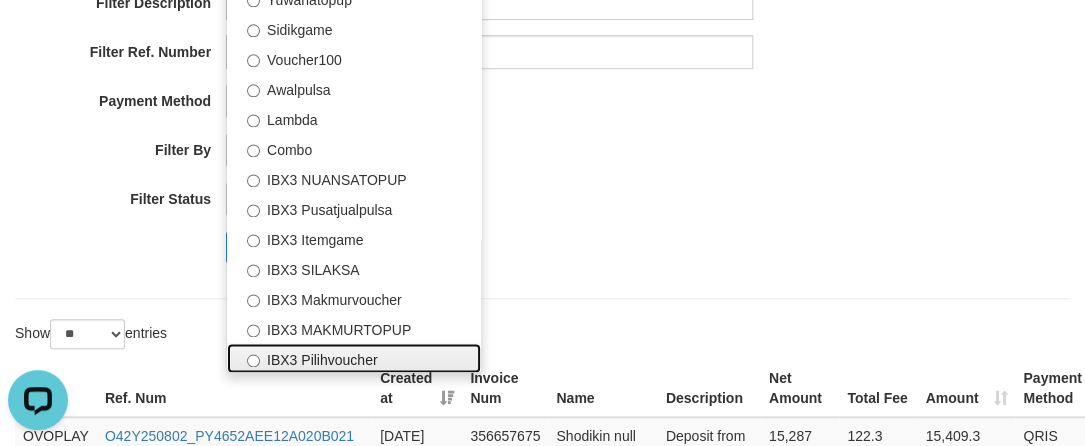 drag, startPoint x: 316, startPoint y: 355, endPoint x: 305, endPoint y: 315, distance: 41.484936 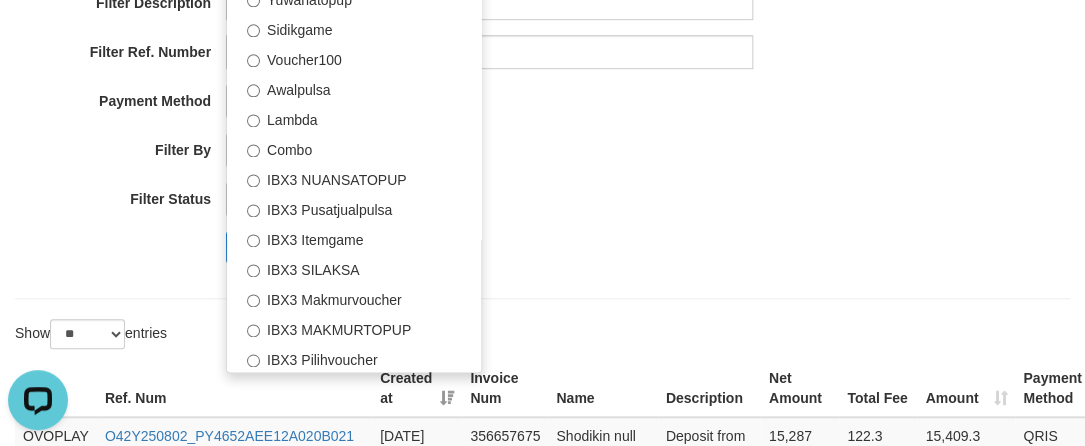 select on "**********" 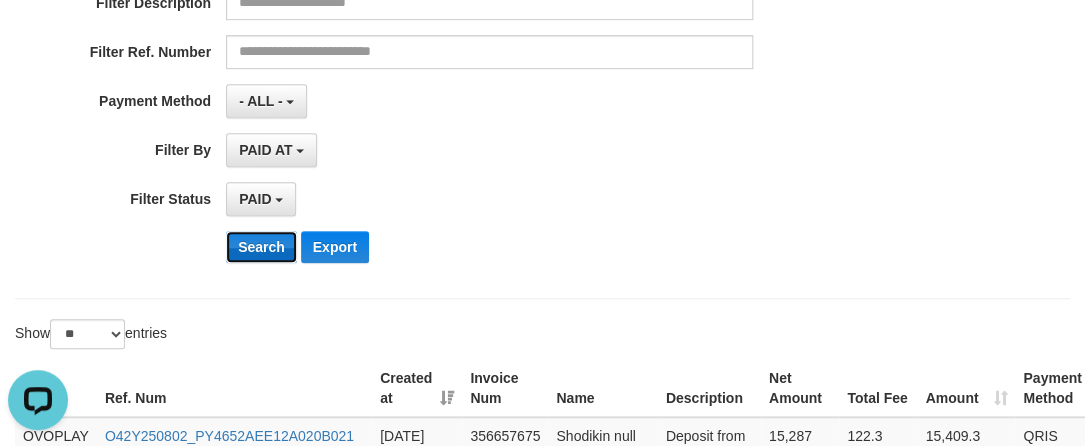 click on "Search" at bounding box center [261, 247] 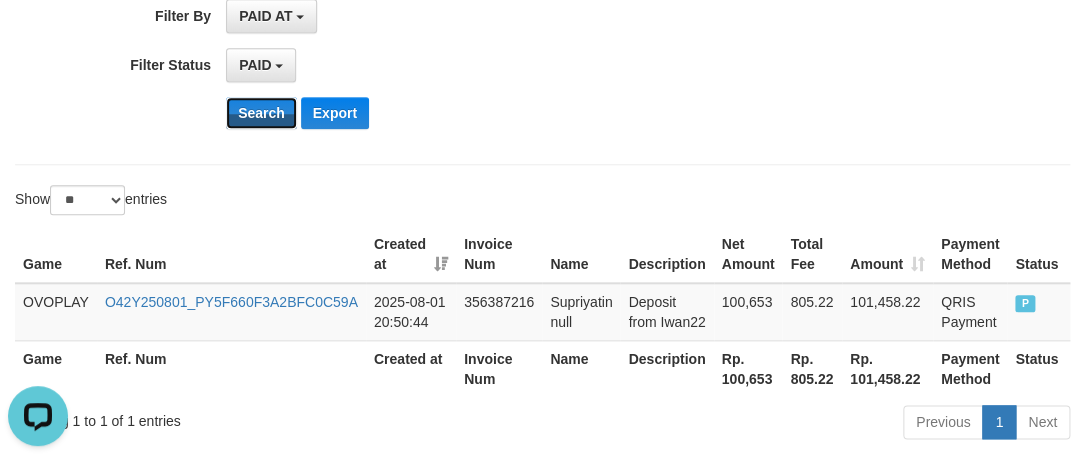 scroll, scrollTop: 590, scrollLeft: 0, axis: vertical 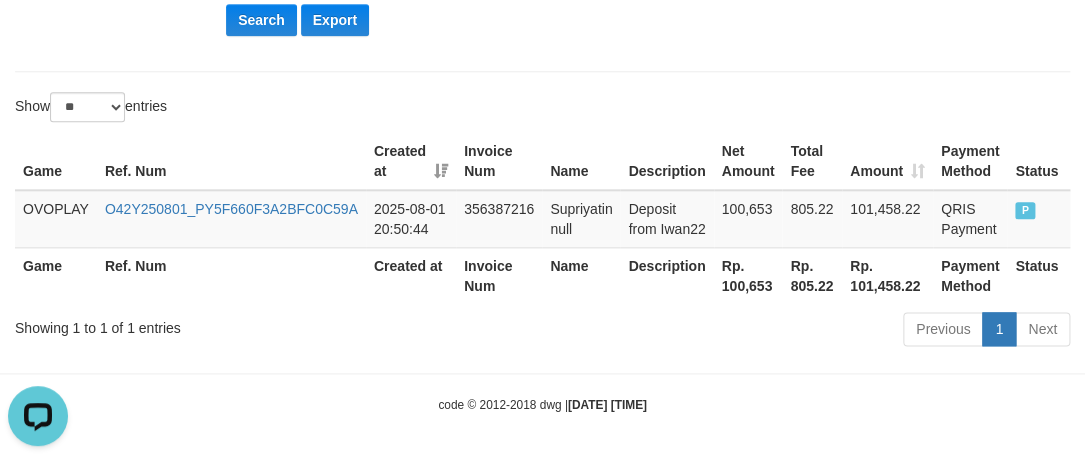 click on "Rp. 100,653" at bounding box center (748, 275) 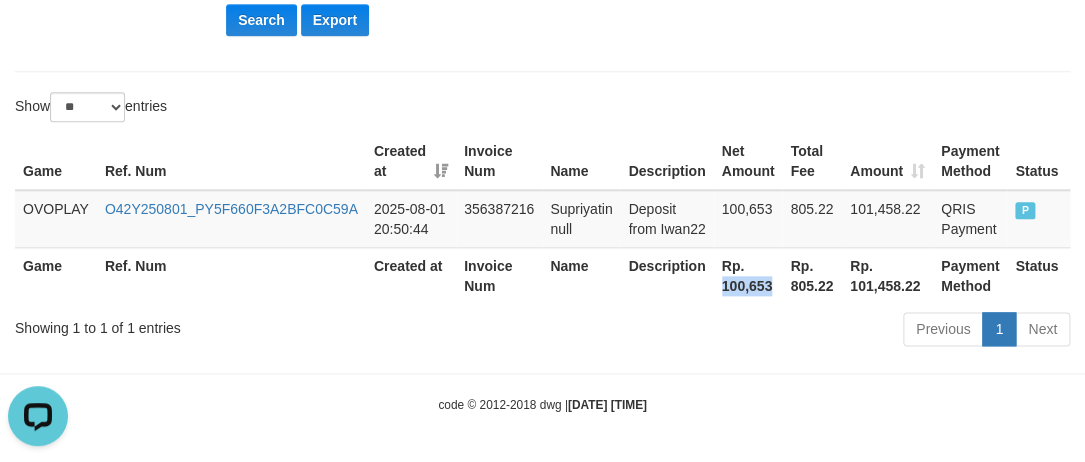 click on "Rp. 100,653" at bounding box center (748, 275) 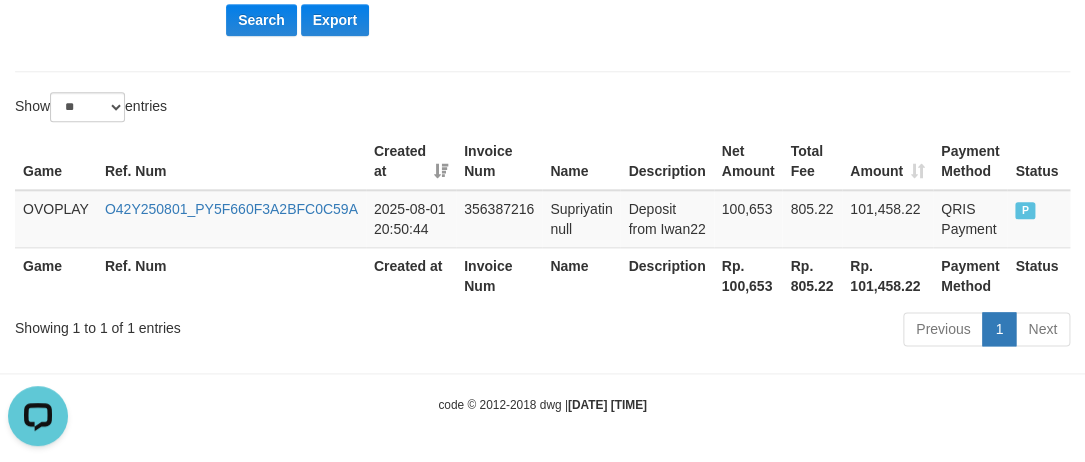 click on "Invoice Num" at bounding box center [499, 275] 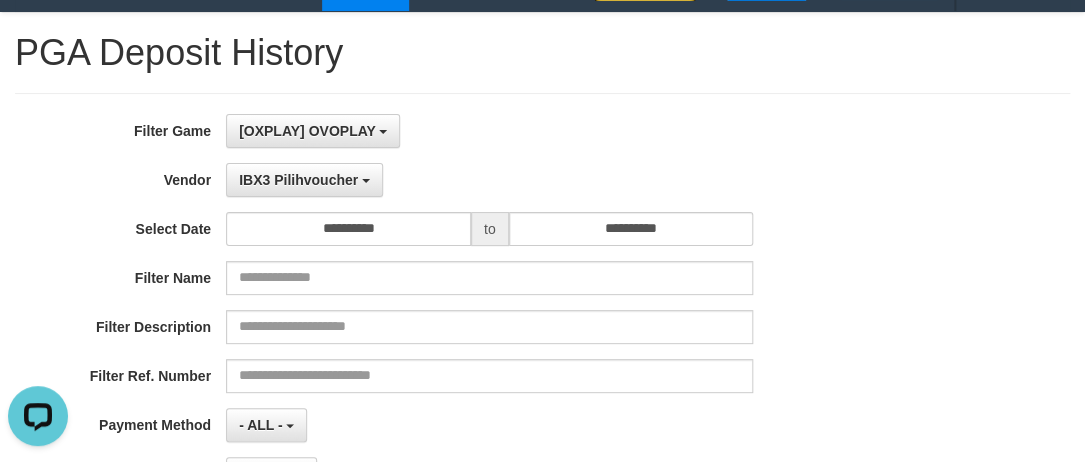 scroll, scrollTop: 0, scrollLeft: 0, axis: both 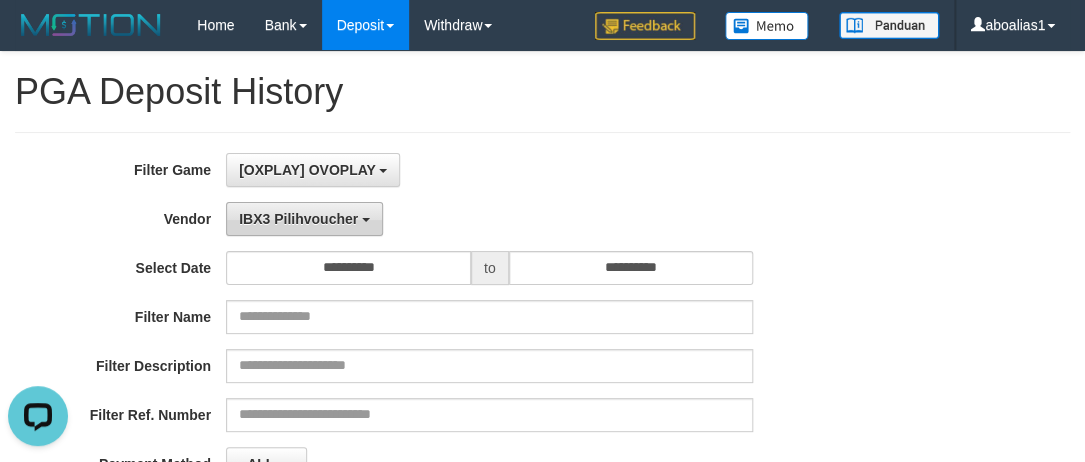 click on "IBX3 Pilihvoucher" at bounding box center [298, 219] 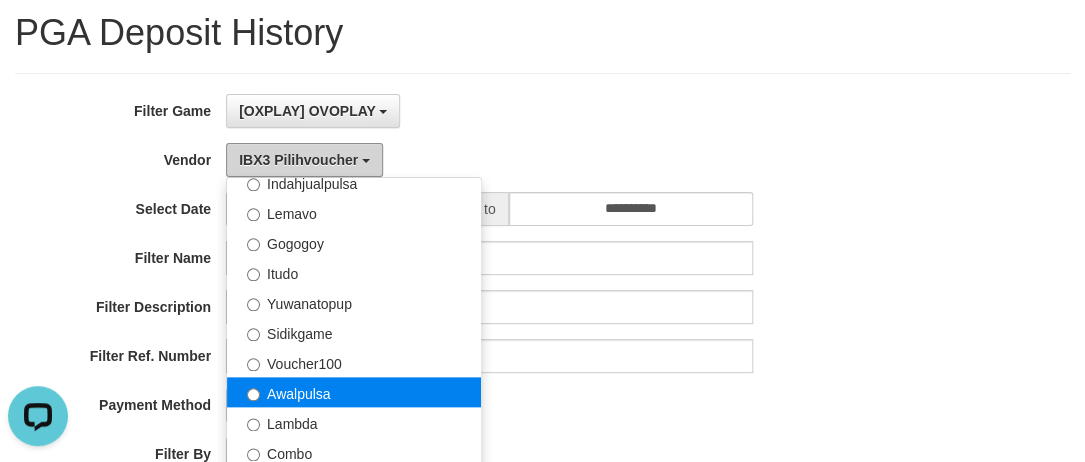 scroll, scrollTop: 181, scrollLeft: 0, axis: vertical 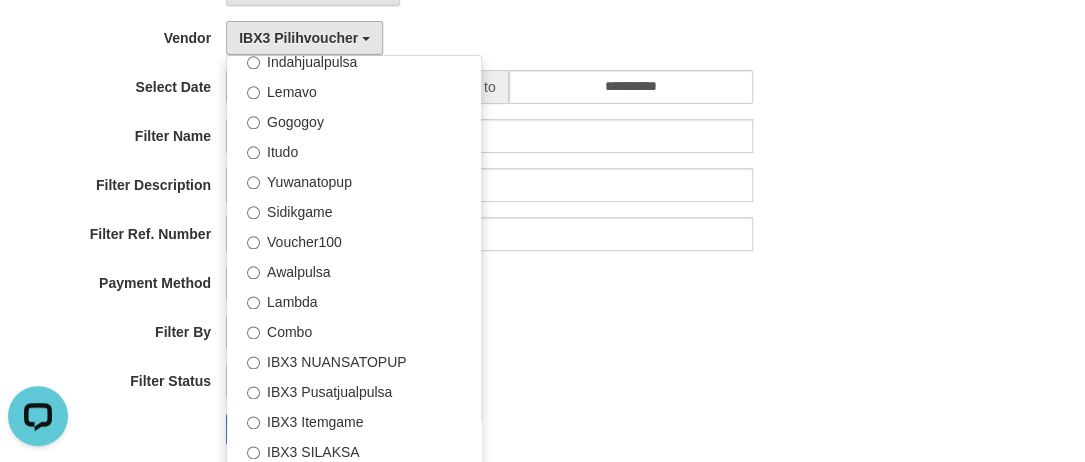 click on "IBX3 Pilihvoucher    - Default Vendor -  Lucy  Luna  Atlas  WD LB  Java  Purple  Green  Gigantic  Aladin  Dubai  Alibaba  Grape  Gameboy  Bigon  Allstar  Xtr  Gama  IBX11  Borde  Indahjualpulsa  Lemavo  Gogogoy  Itudo  Yuwanatopup  Sidikgame  Voucher100  Awalpulsa  Lambda  Combo  IBX3 NUANSATOPUP  IBX3 Pusatjualpulsa  IBX3 Itemgame  IBX3 SILAKSA  IBX3 Makmurvoucher  IBX3 MAKMURTOPUP  IBX3 Pilihvoucher" at bounding box center (489, 38) 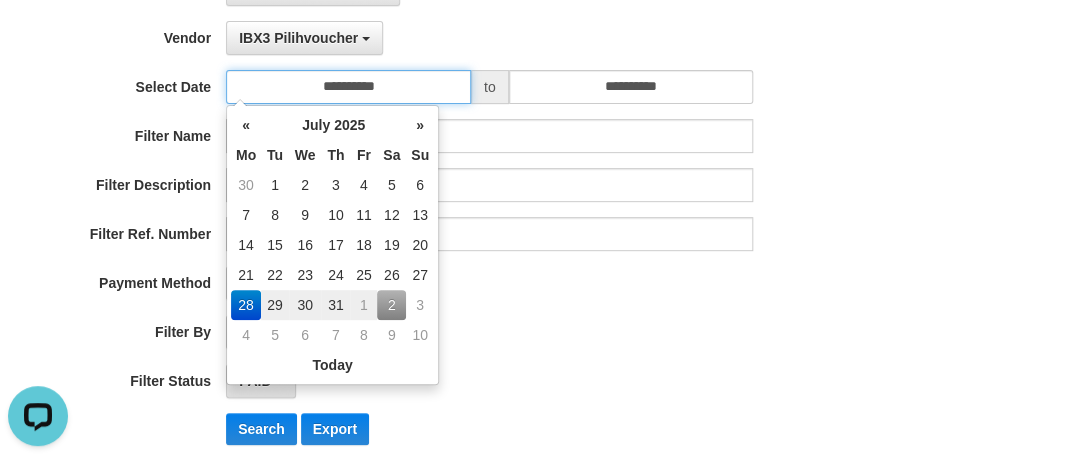click on "**********" at bounding box center [348, 87] 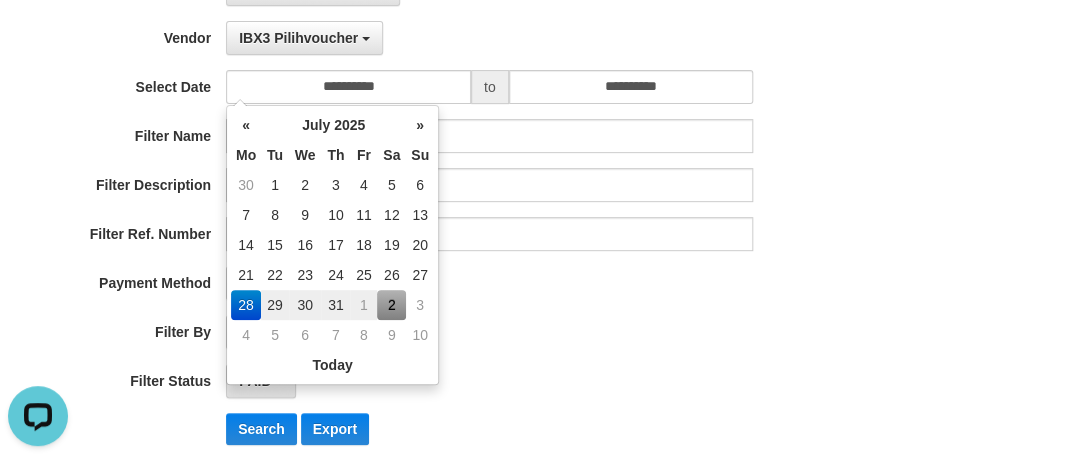click on "2" at bounding box center [391, 305] 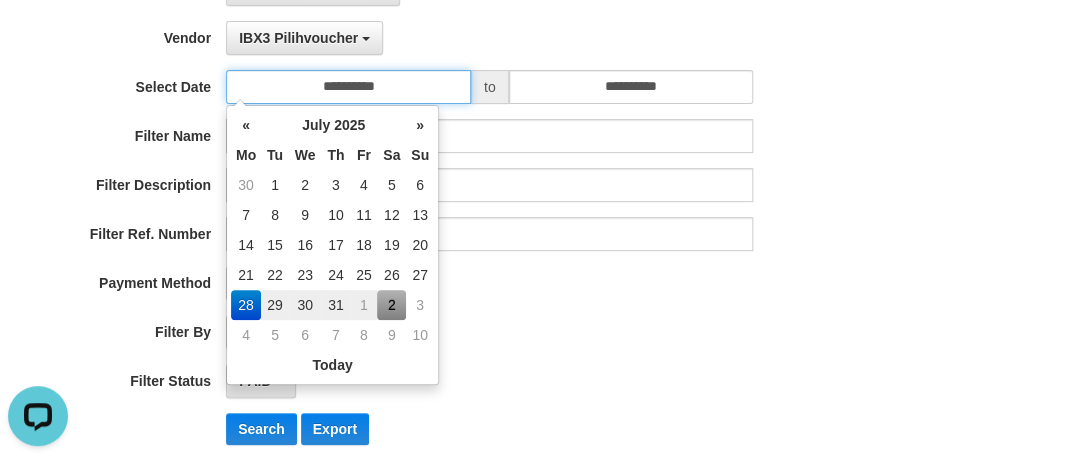 type on "**********" 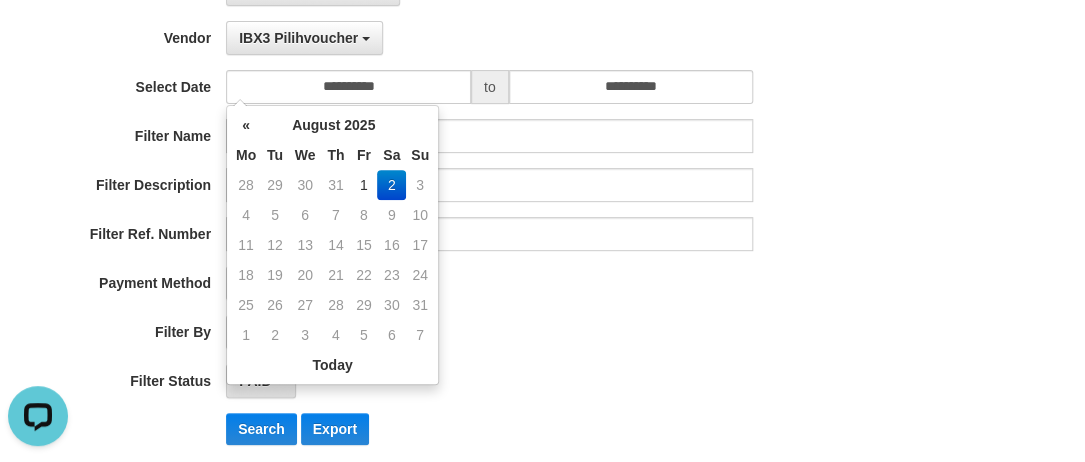 click on "**********" at bounding box center [452, 216] 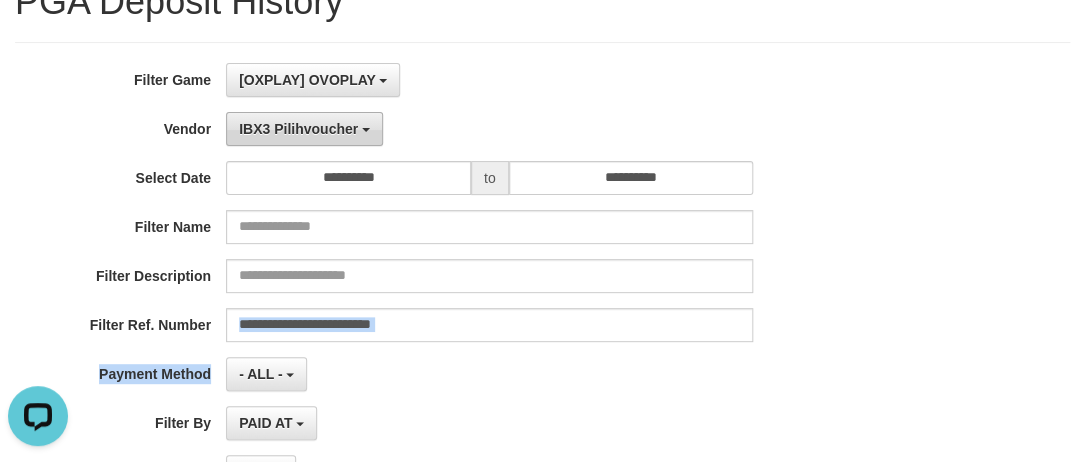 click on "IBX3 Pilihvoucher" at bounding box center [304, 129] 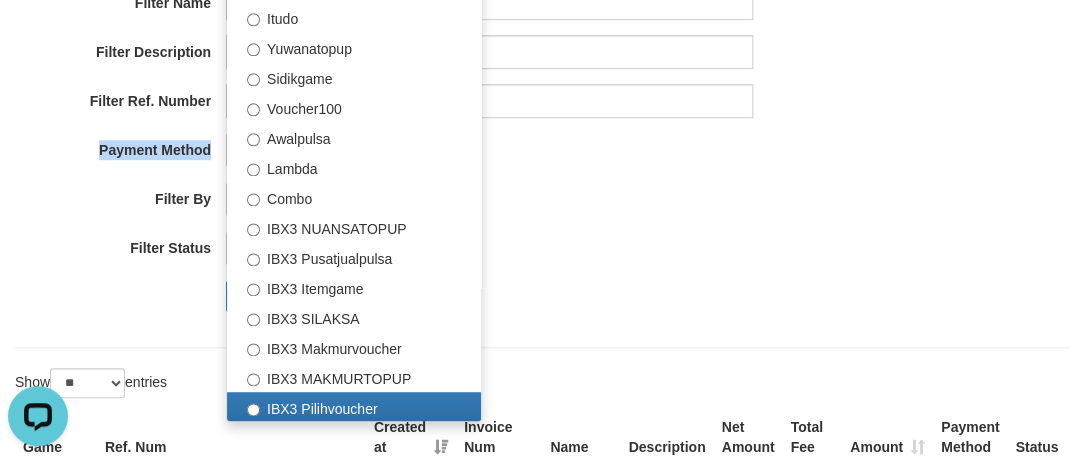 scroll, scrollTop: 545, scrollLeft: 0, axis: vertical 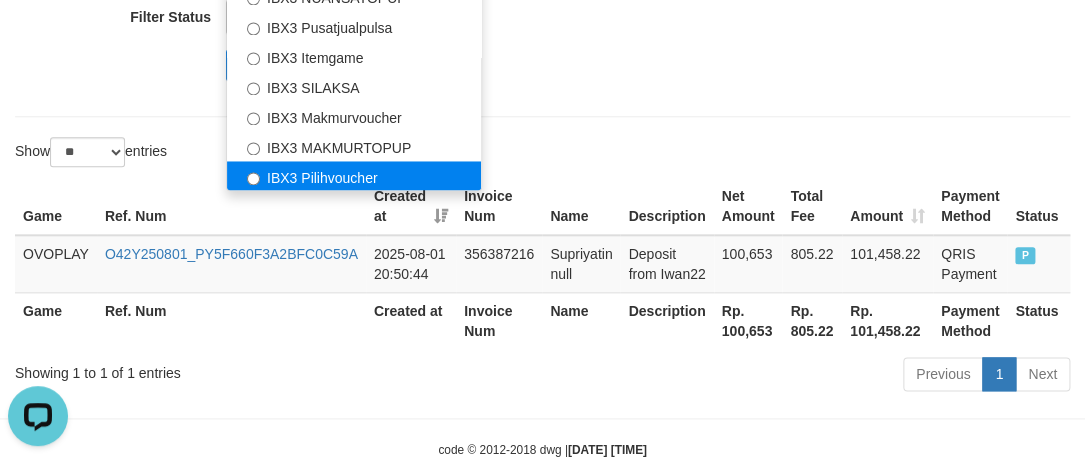 click on "IBX3 Pilihvoucher" at bounding box center (354, 176) 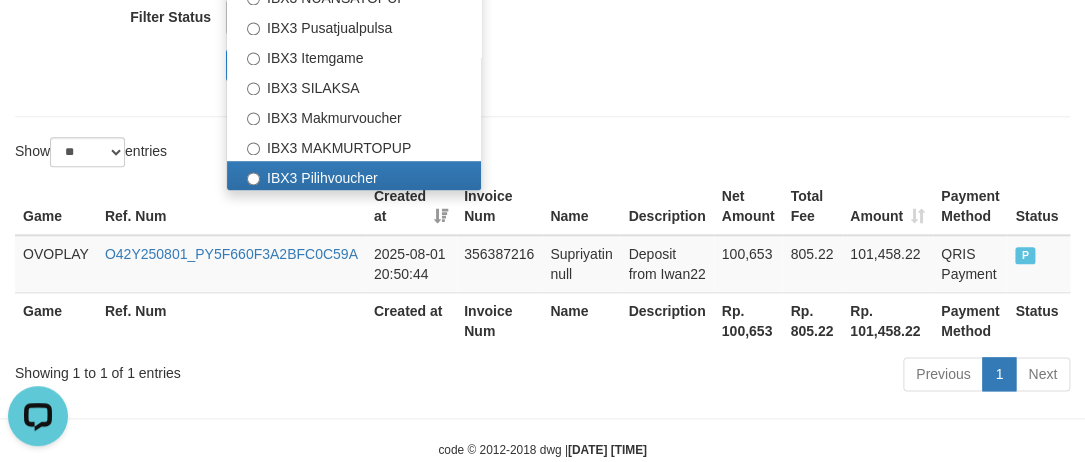 click on "Show  ** ** ** ***  entries" at bounding box center [271, 154] 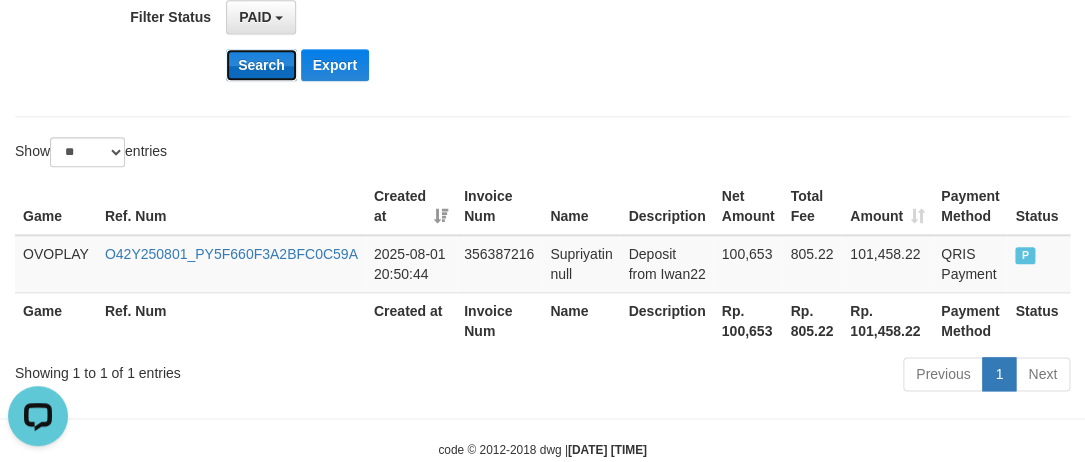 click on "Search" at bounding box center [261, 65] 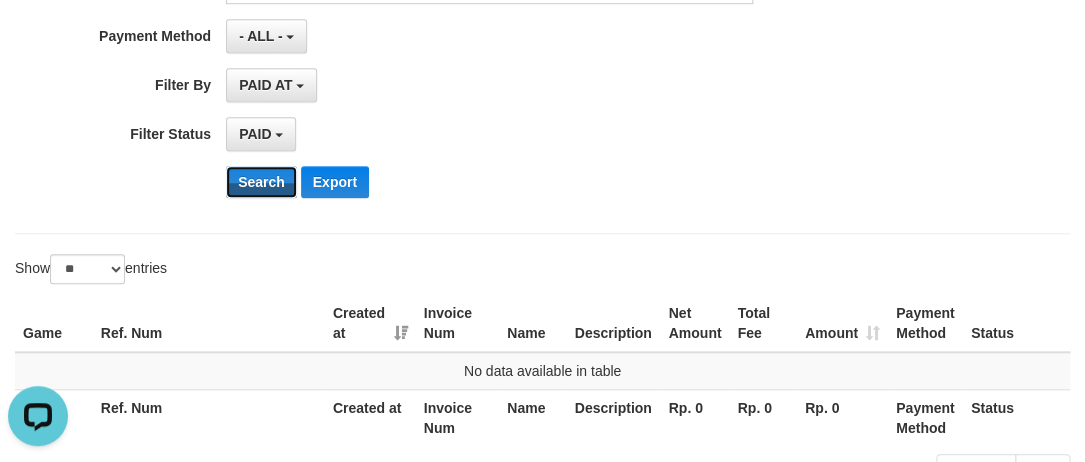 scroll, scrollTop: 272, scrollLeft: 0, axis: vertical 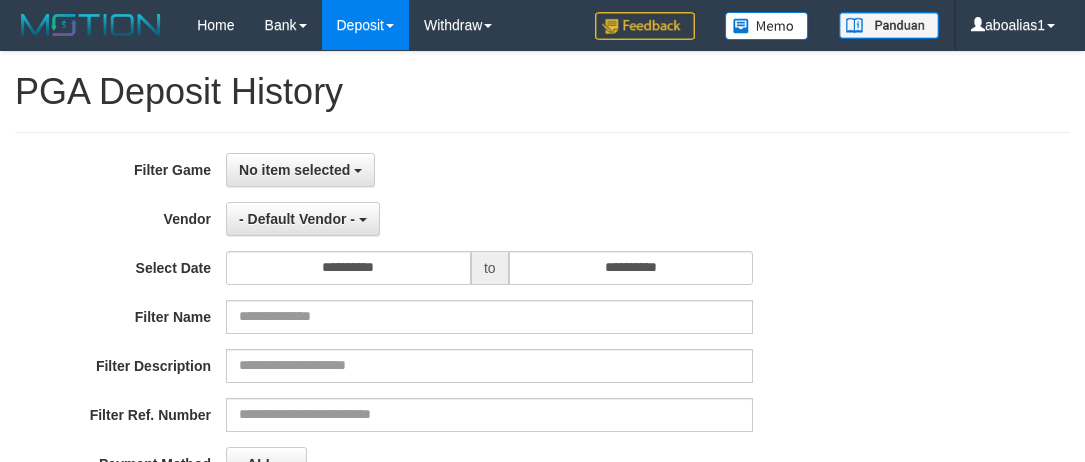 select 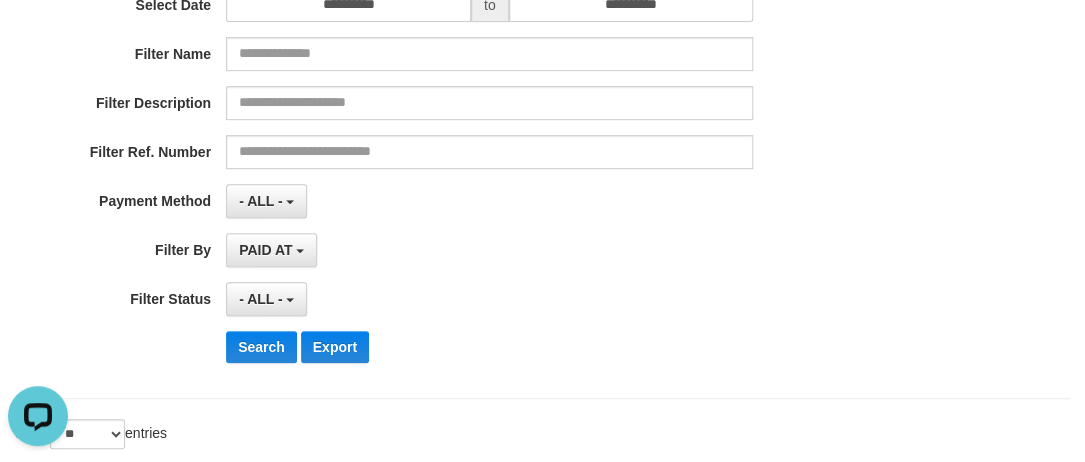 scroll, scrollTop: 0, scrollLeft: 0, axis: both 